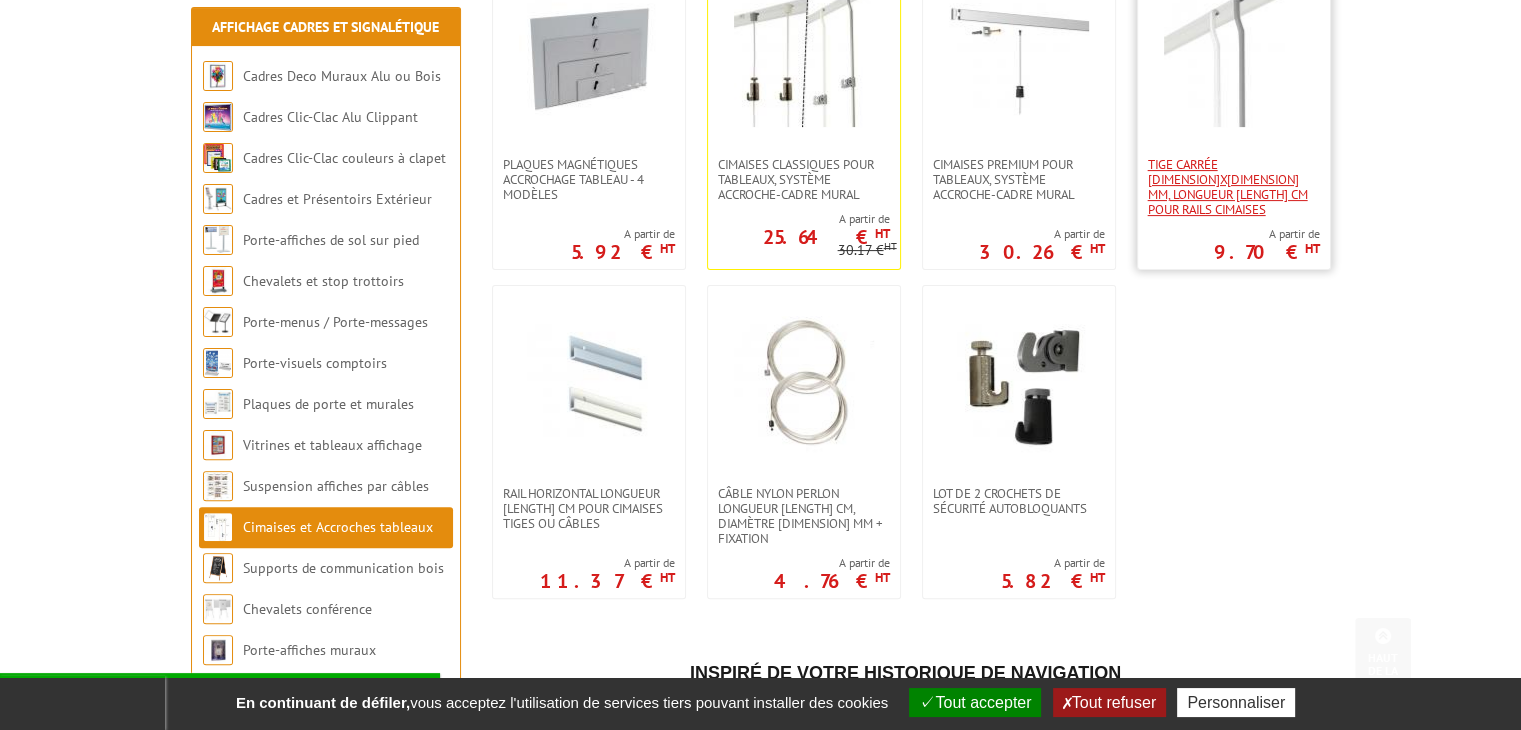 scroll, scrollTop: 500, scrollLeft: 0, axis: vertical 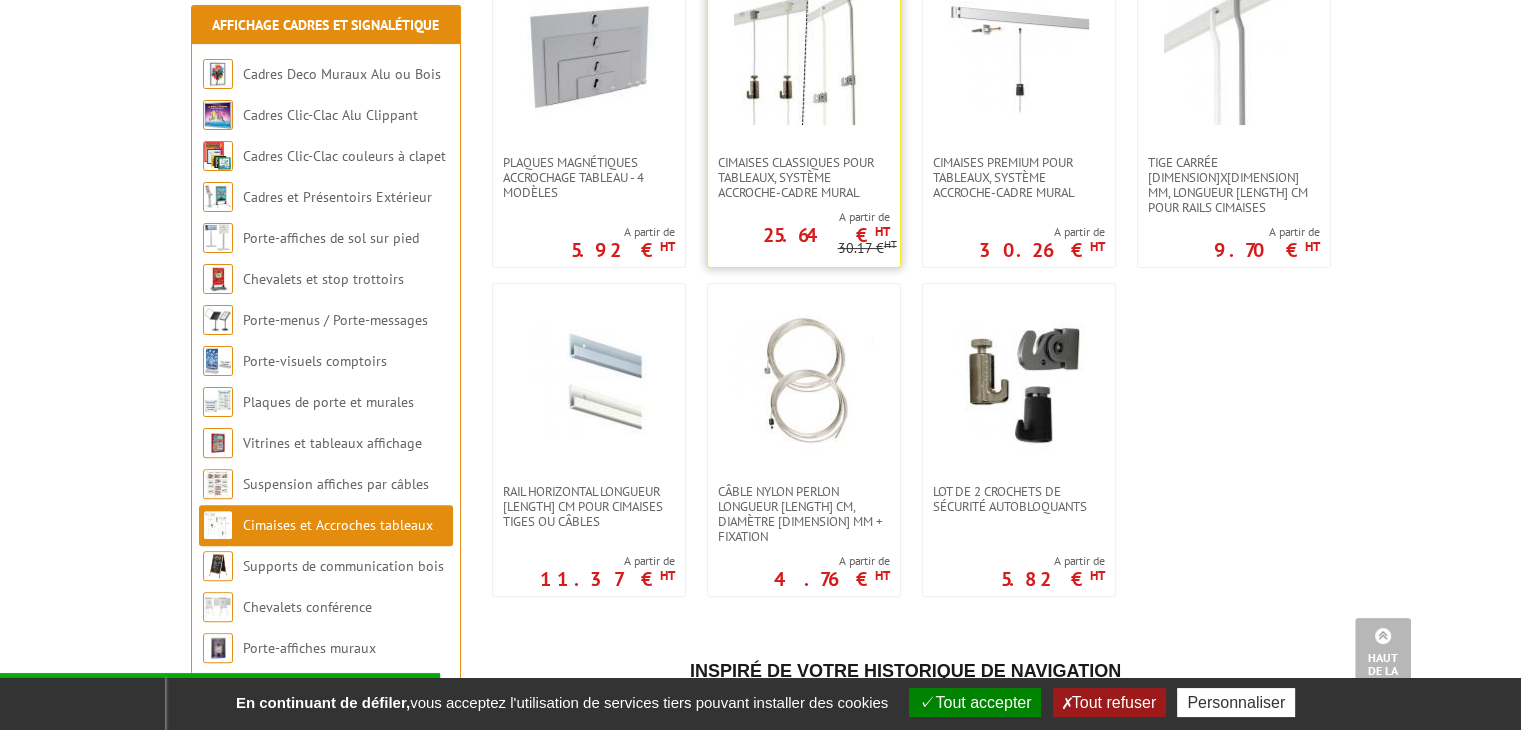 click at bounding box center (804, 55) 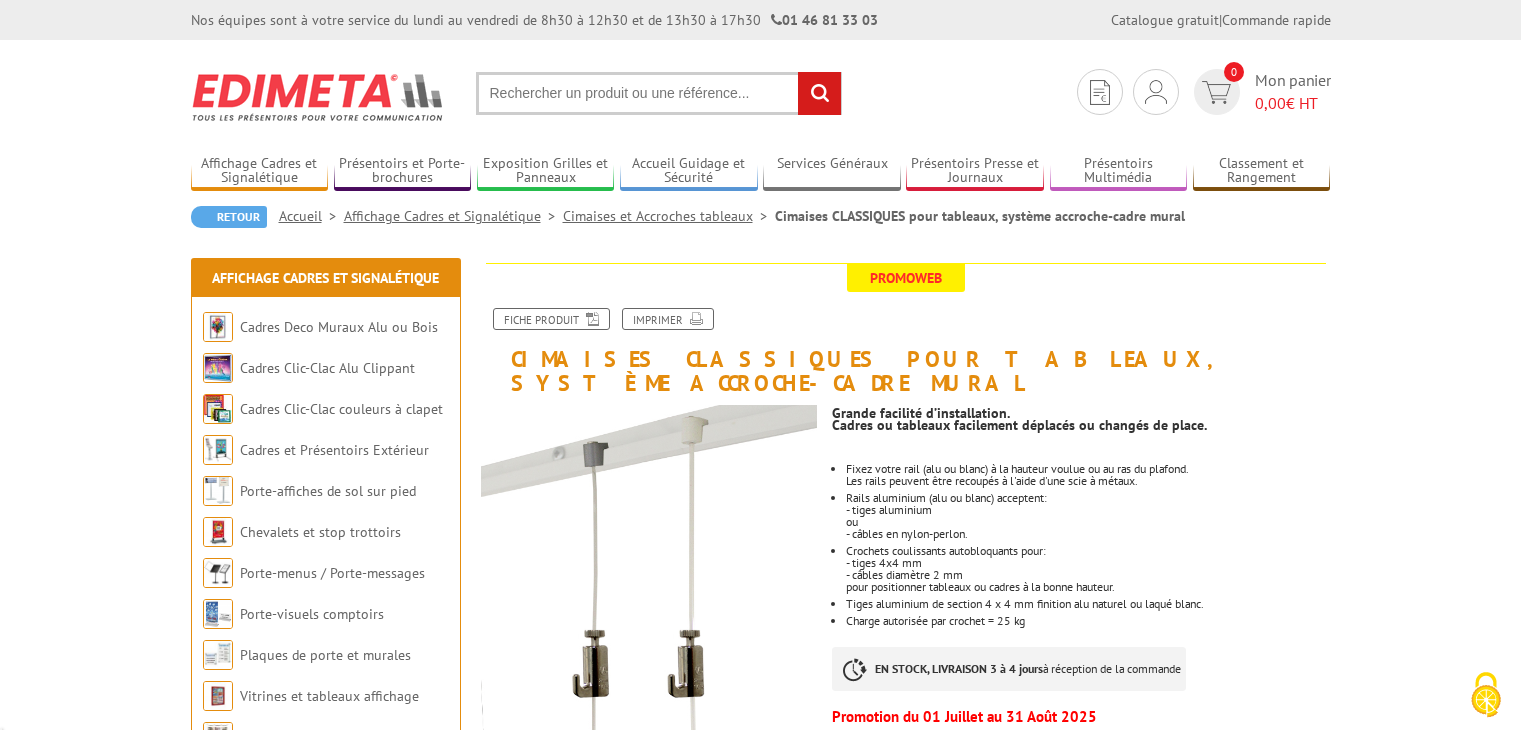 scroll, scrollTop: 0, scrollLeft: 0, axis: both 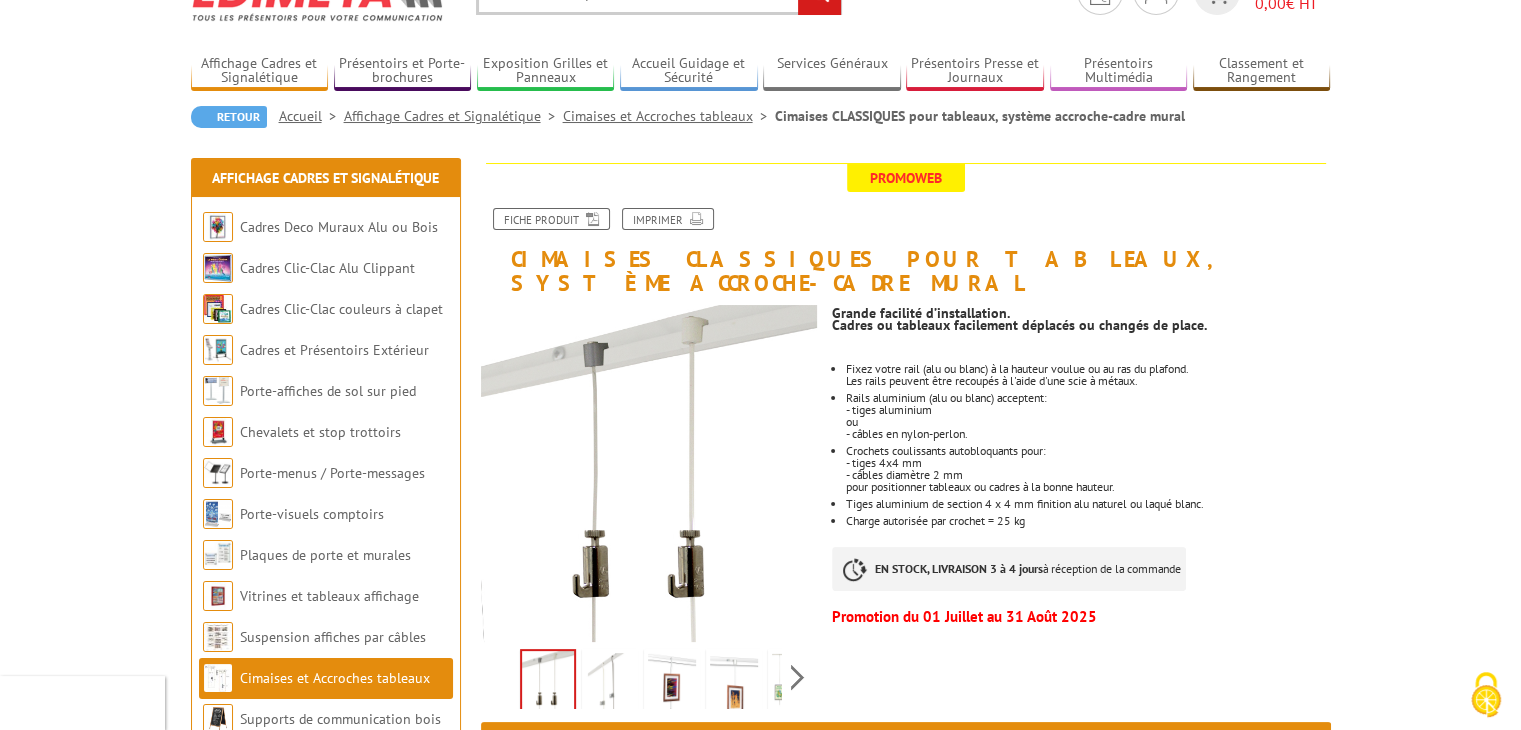 click at bounding box center (610, 684) 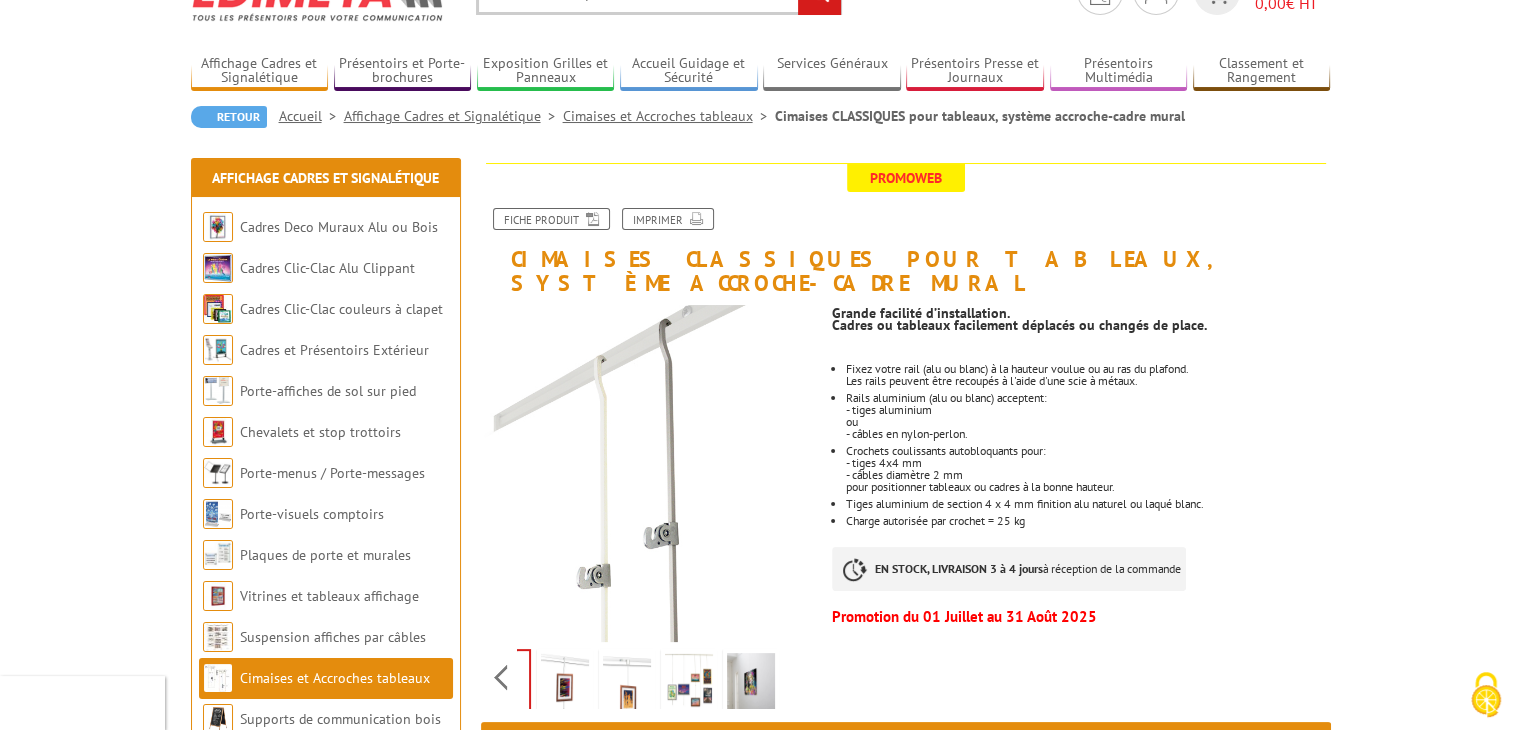 click on "Previous Next" at bounding box center [649, 677] 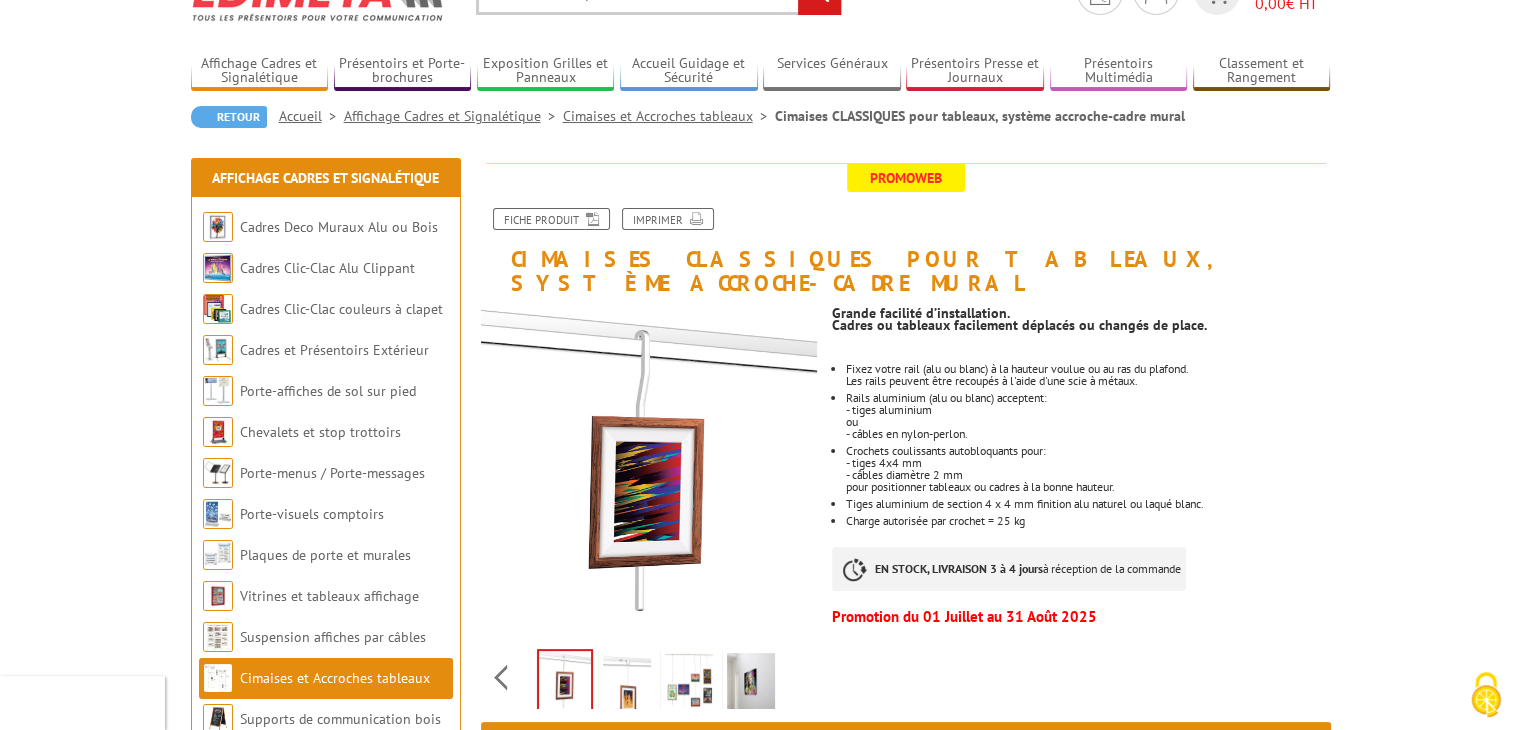 click at bounding box center [627, 684] 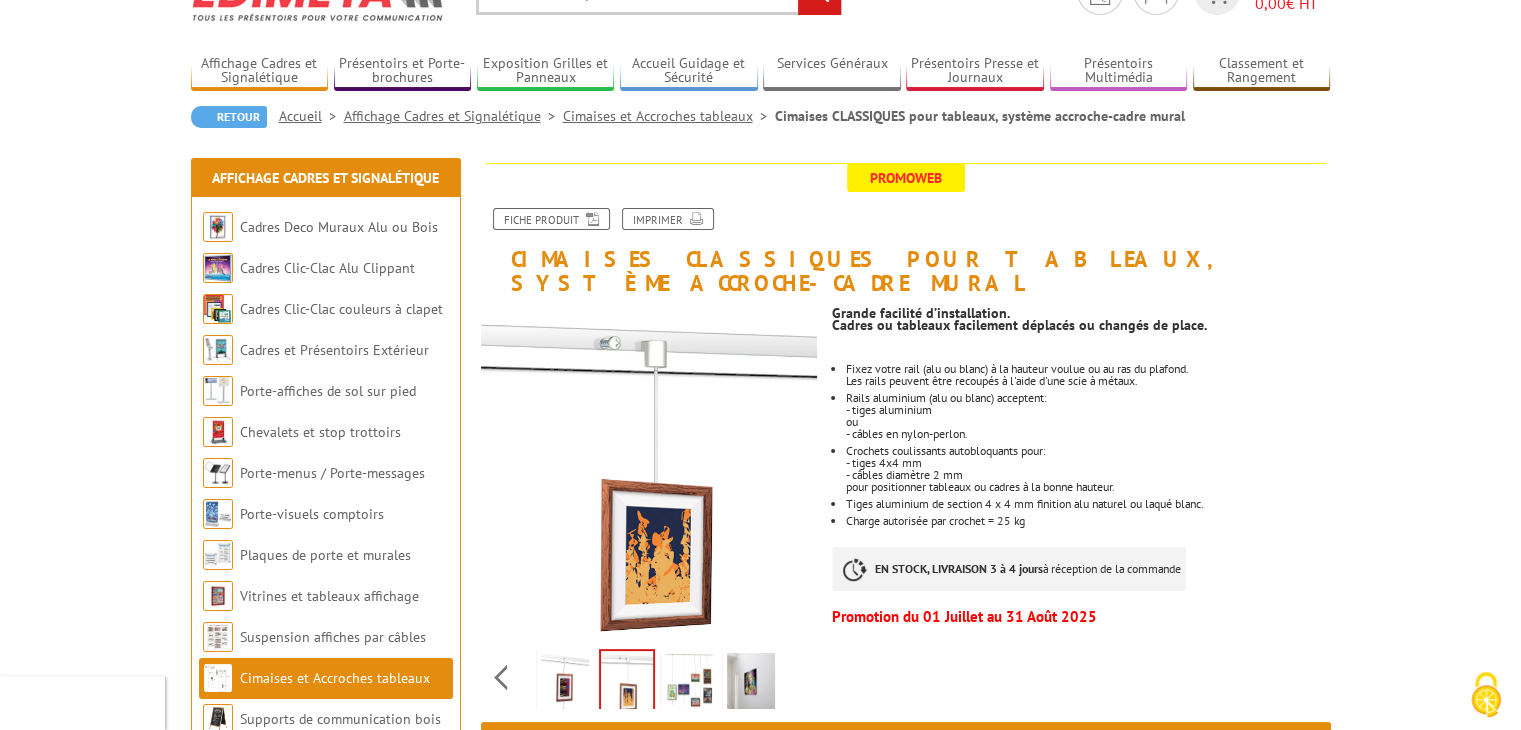 click at bounding box center (689, 684) 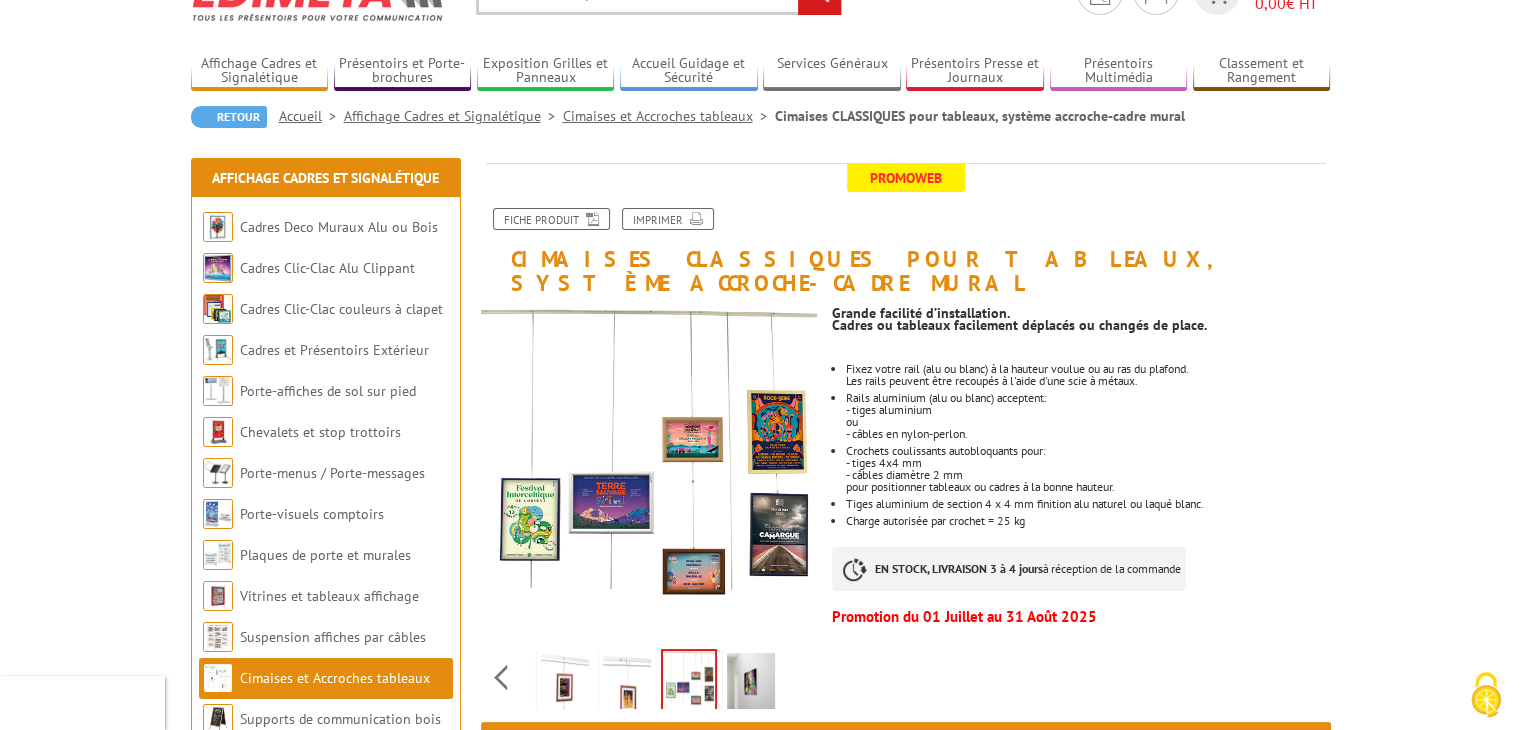 click at bounding box center (751, 684) 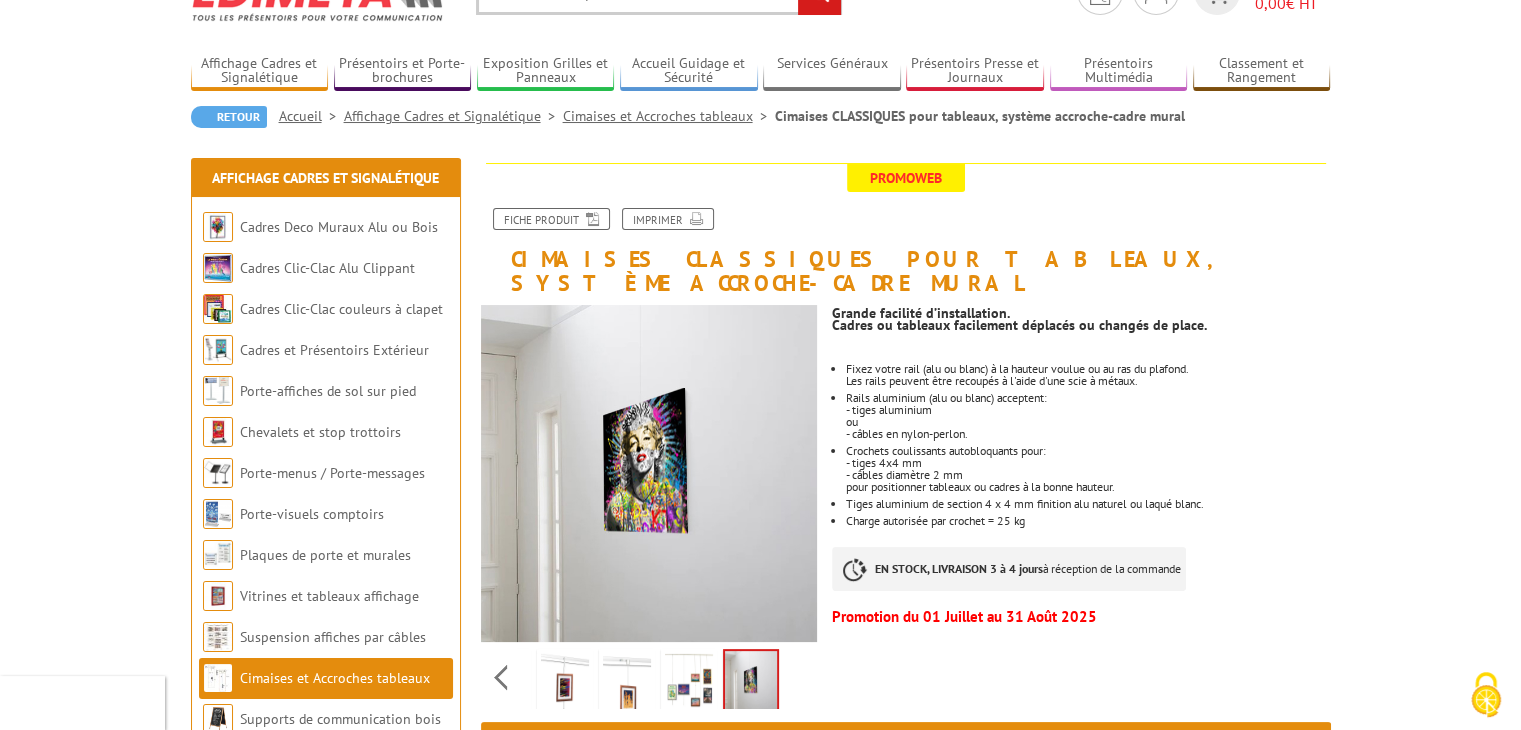 click at bounding box center [689, 684] 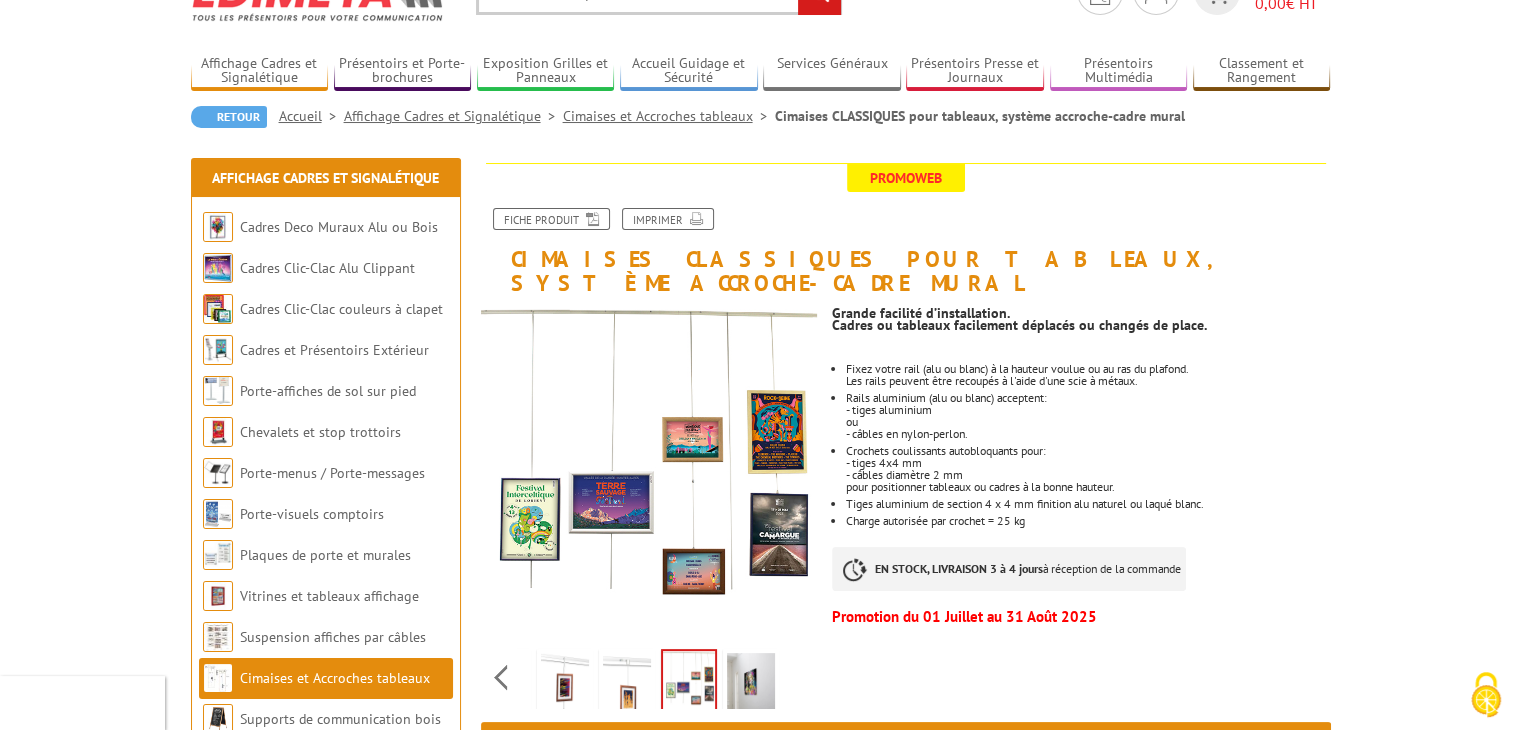 click at bounding box center [627, 684] 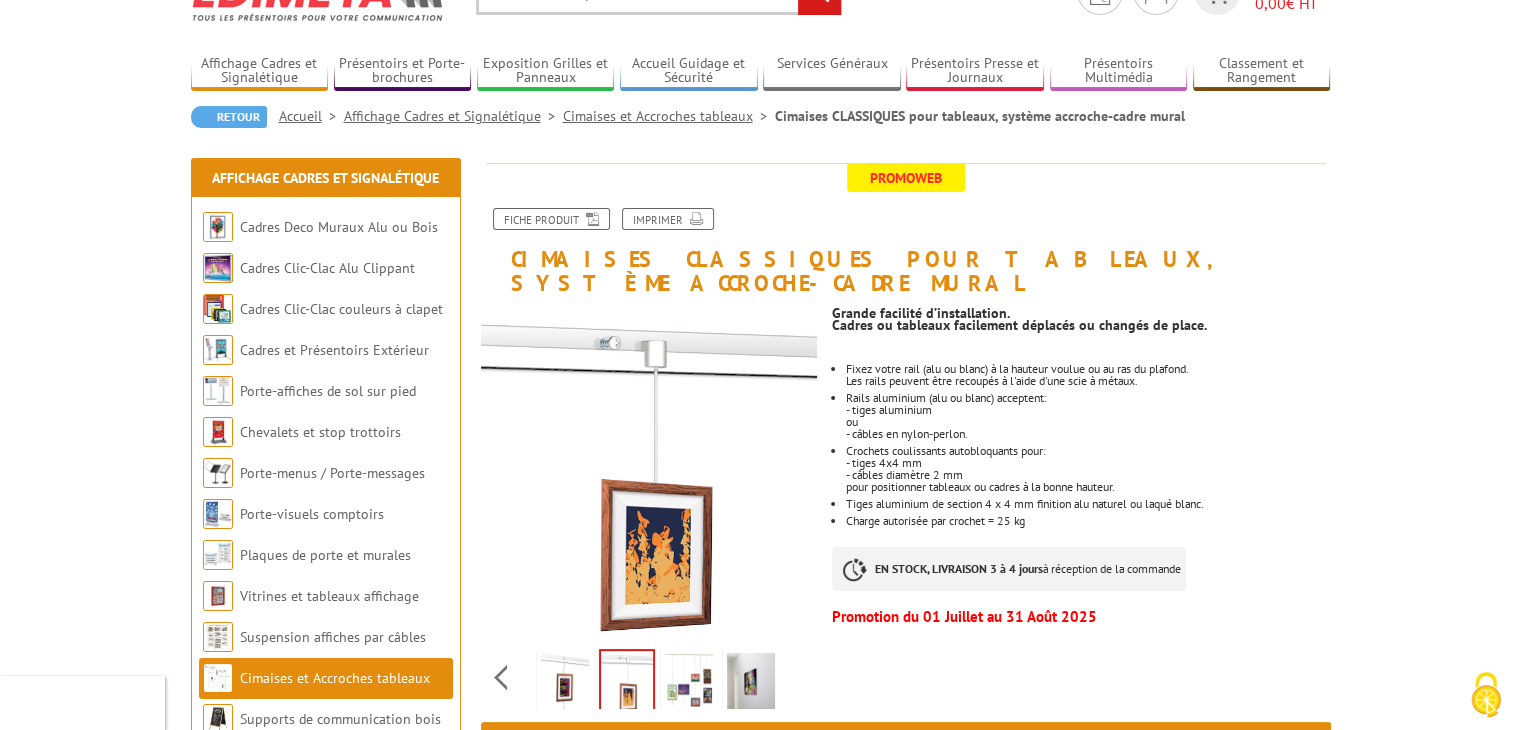 click at bounding box center (565, 684) 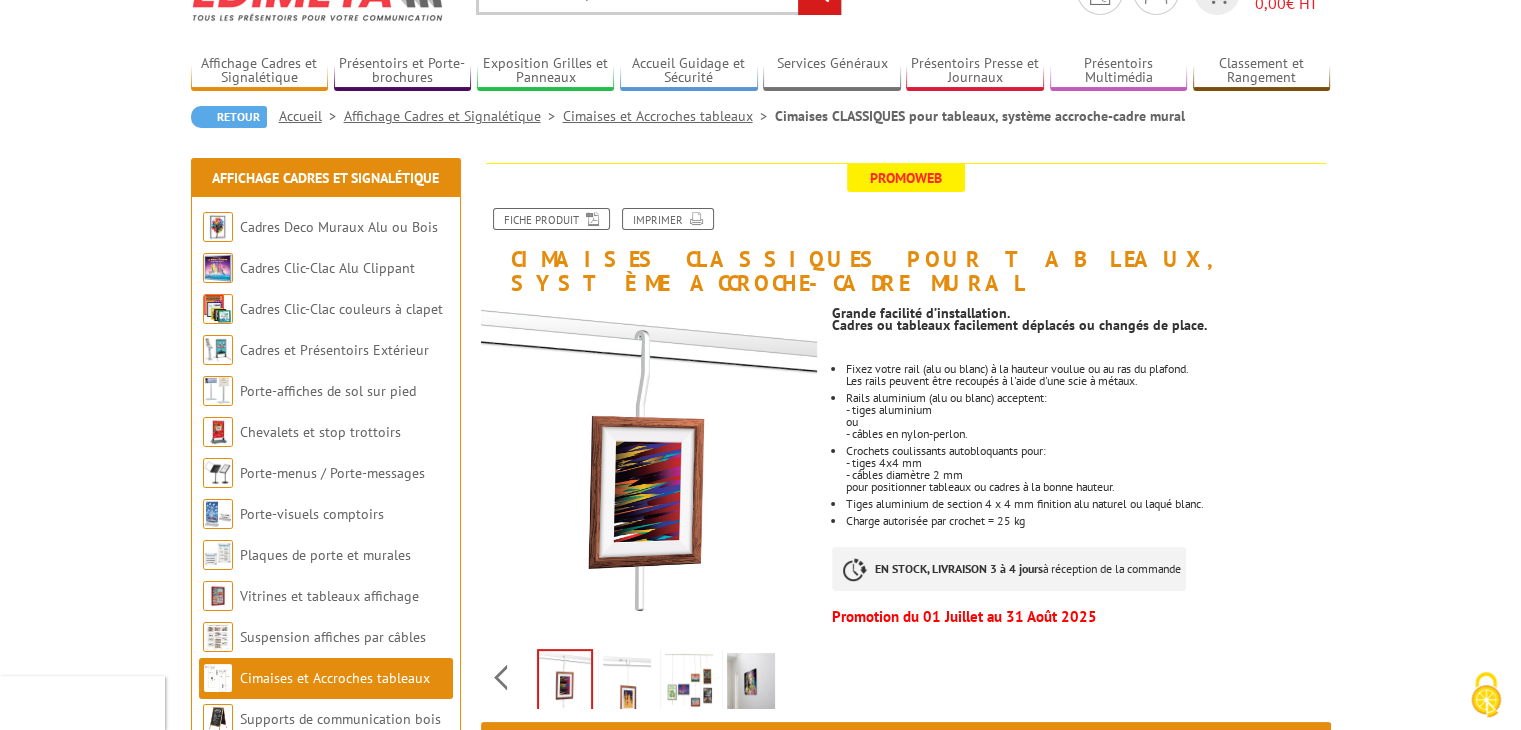 click on "Previous Next" at bounding box center [649, 677] 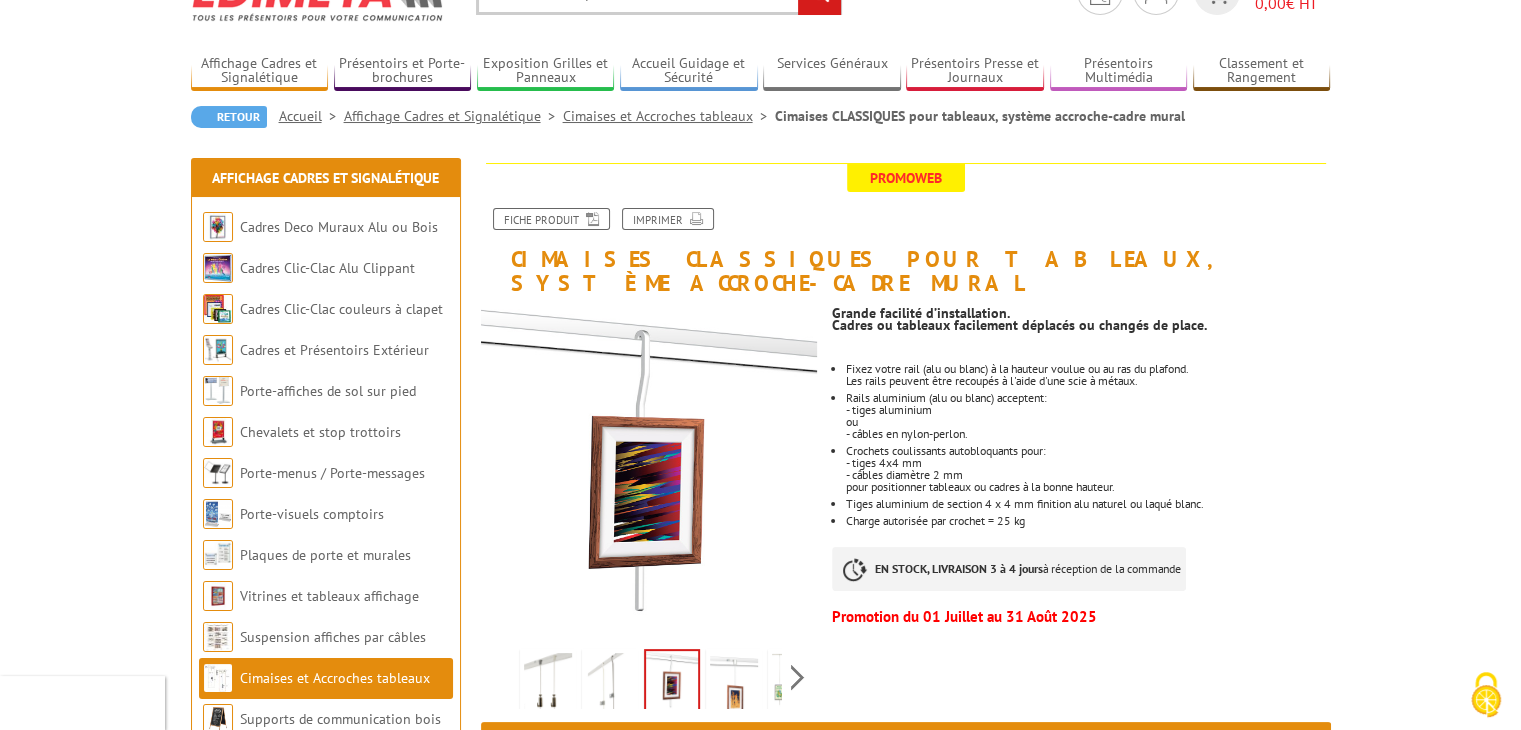 click on "Previous Next" at bounding box center (649, 677) 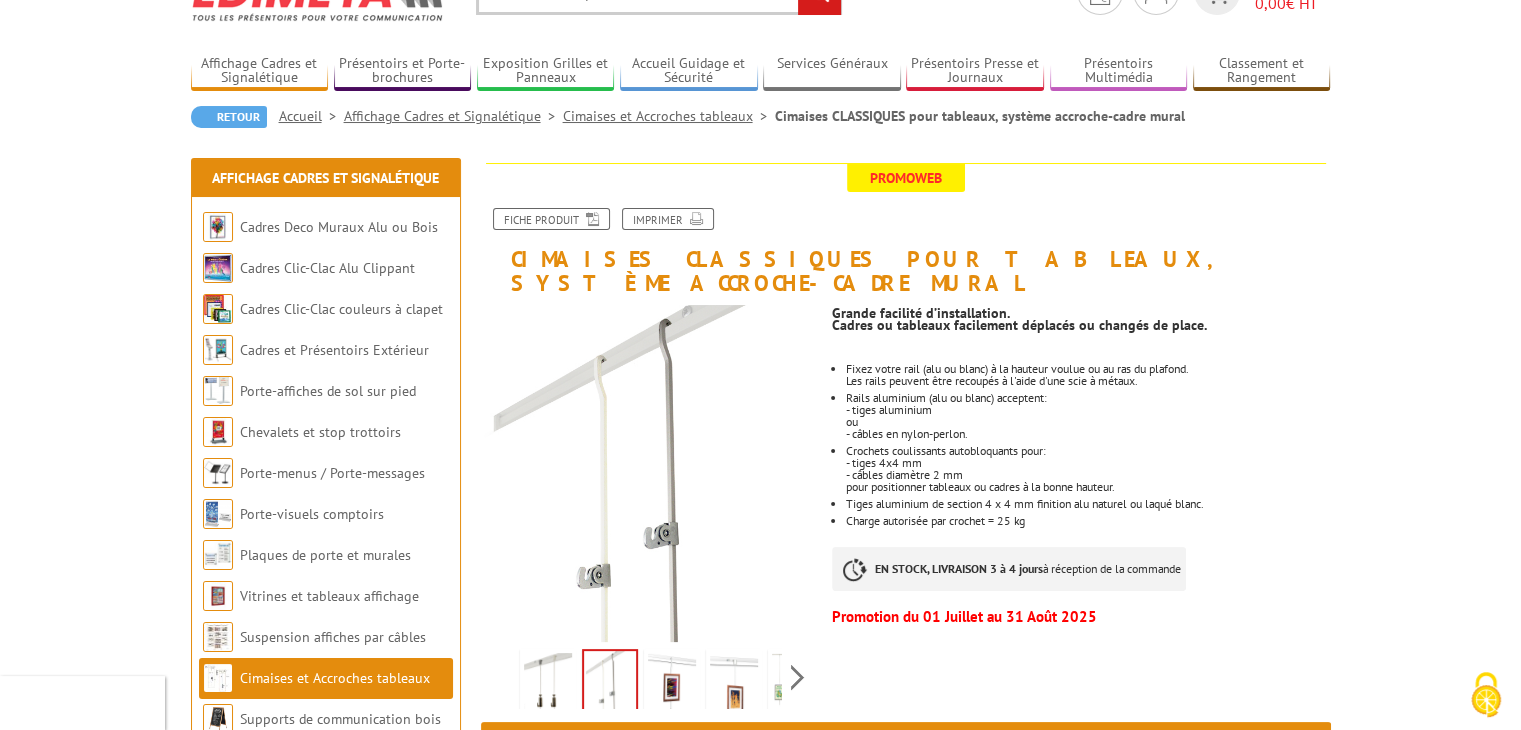 click at bounding box center (548, 684) 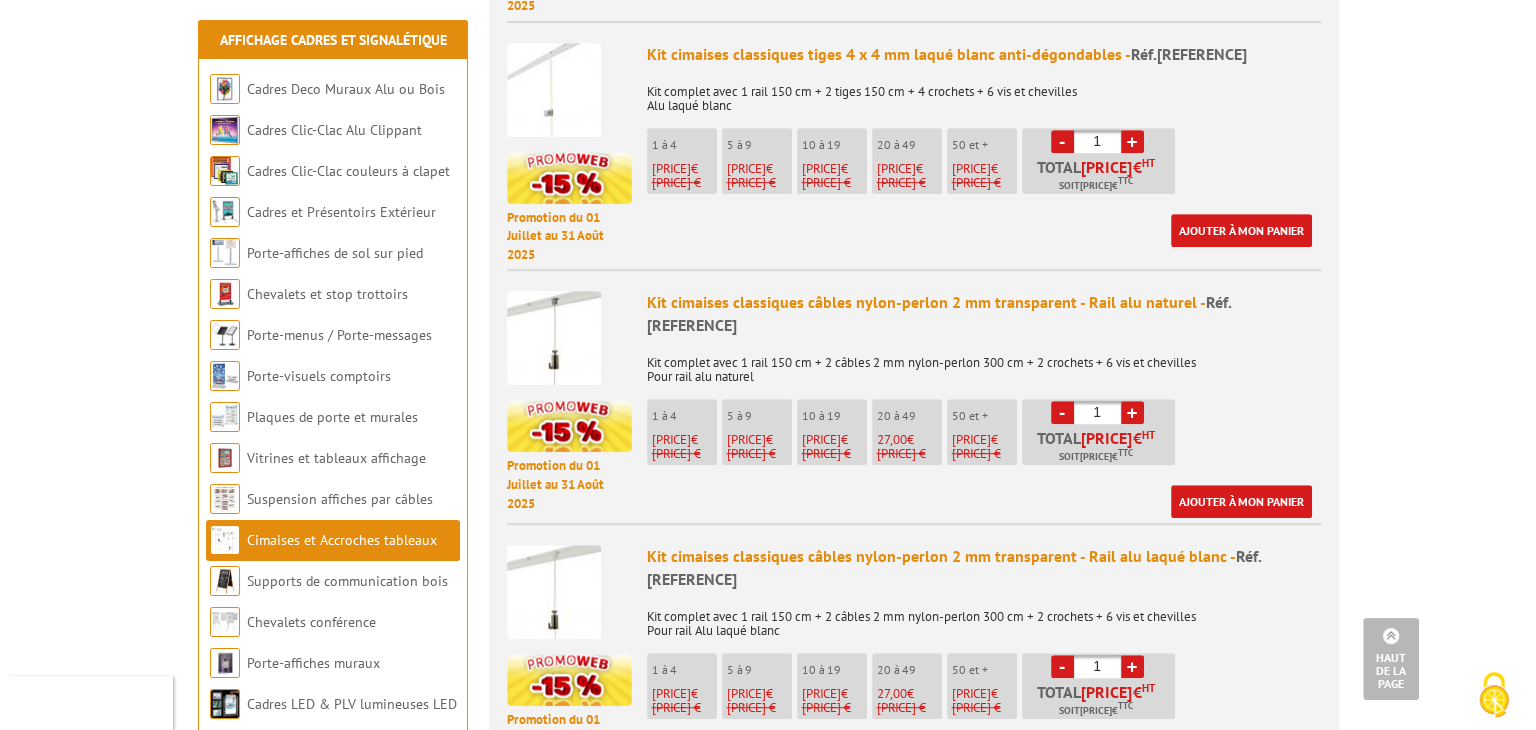 scroll, scrollTop: 1000, scrollLeft: 0, axis: vertical 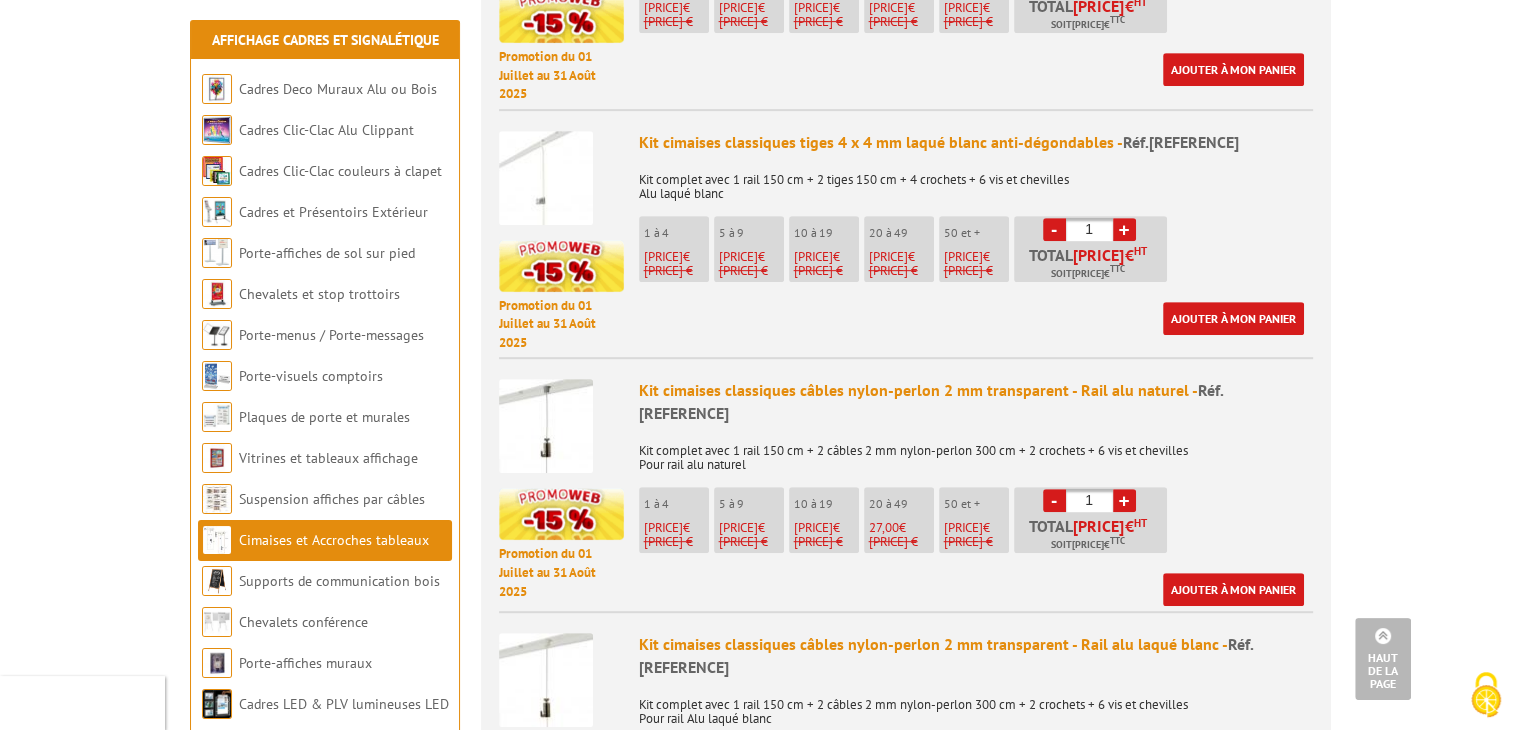 click at bounding box center [546, 178] 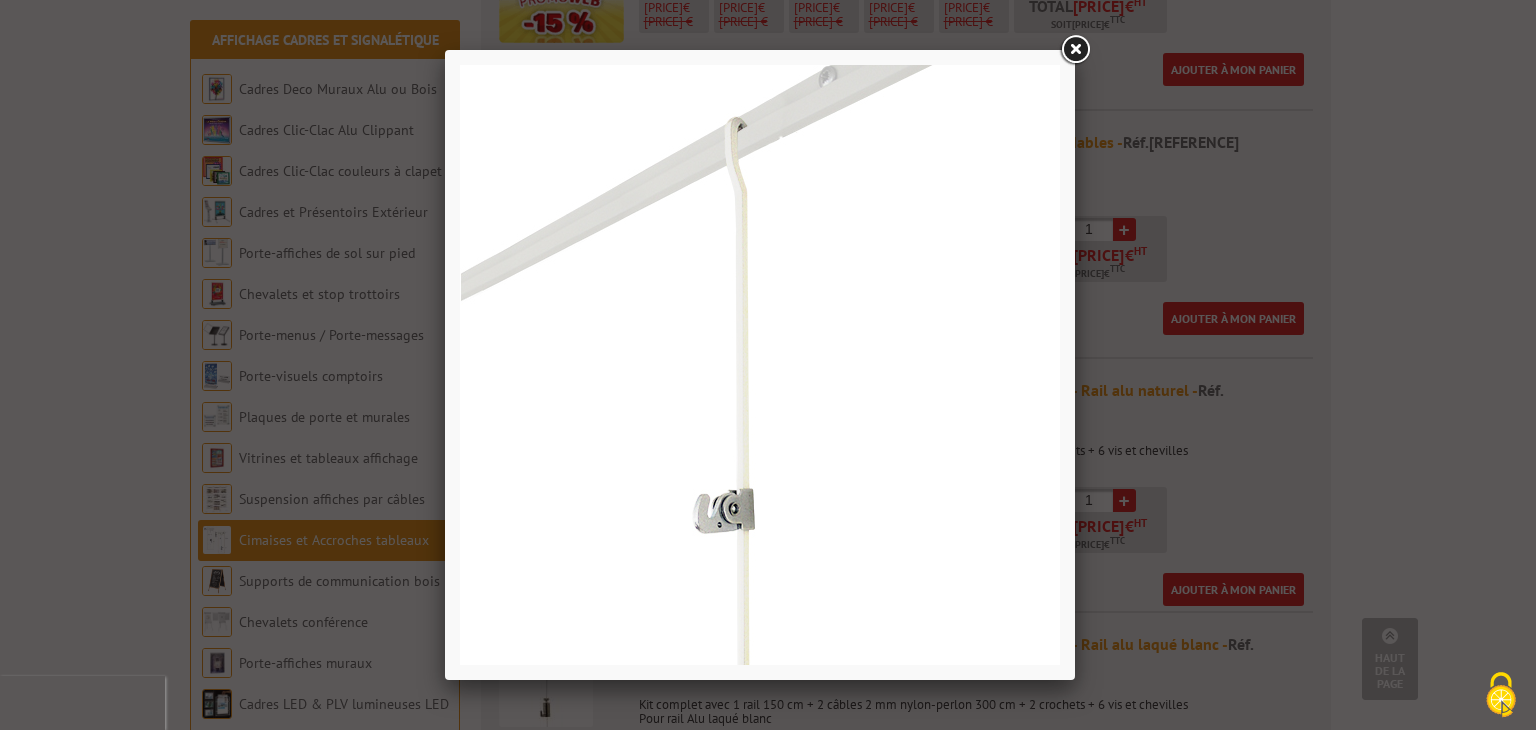 click at bounding box center [1075, 50] 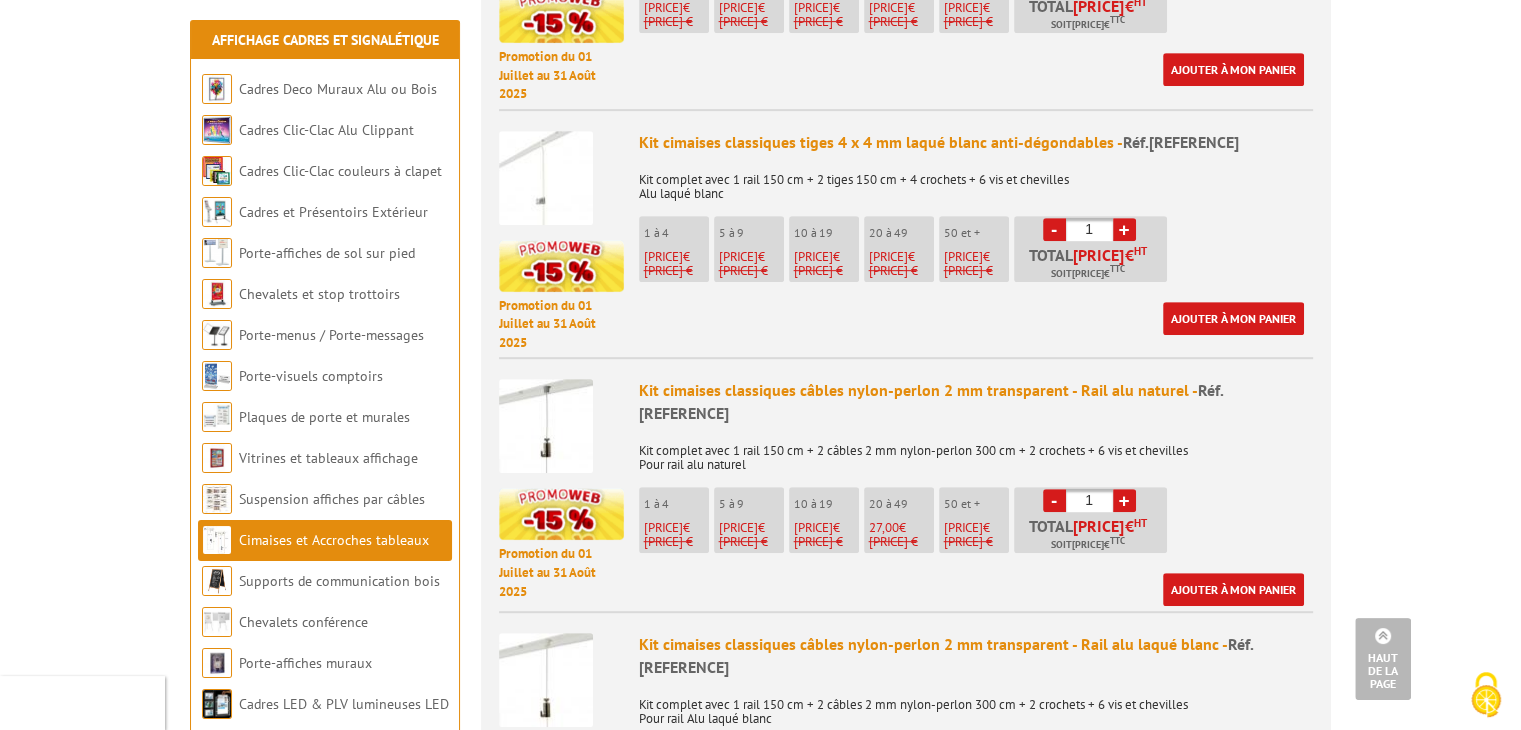 click at bounding box center [546, 680] 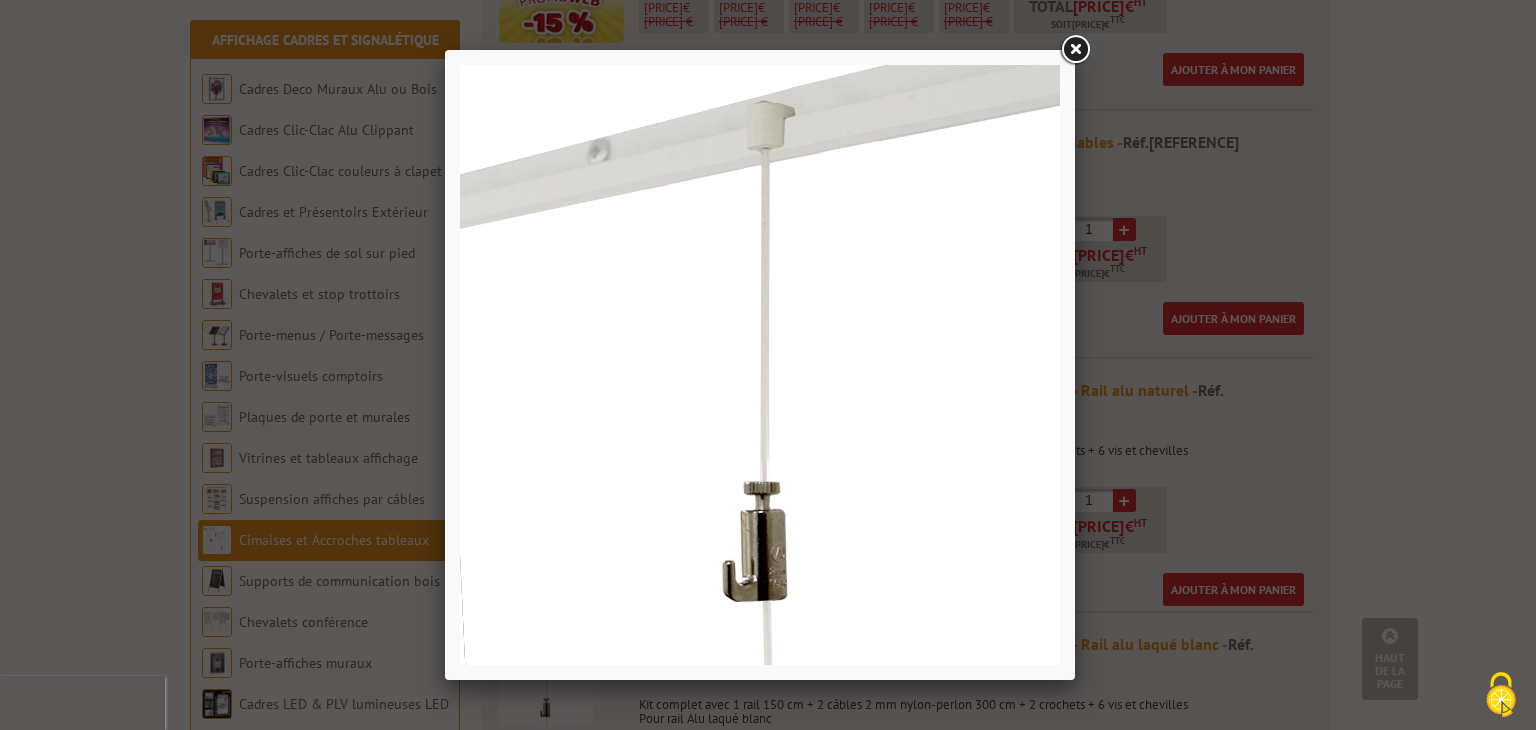 click at bounding box center (1075, 50) 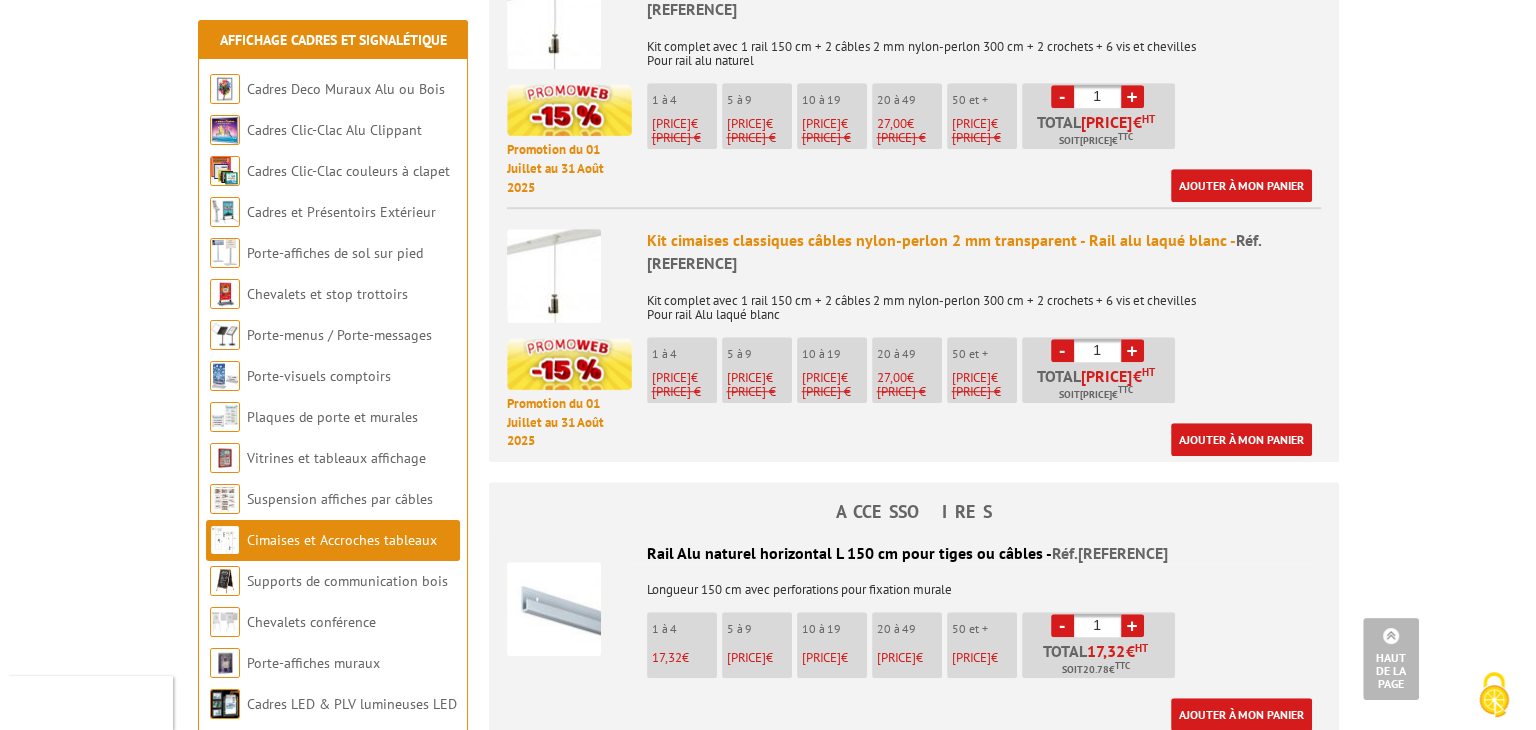 scroll, scrollTop: 1400, scrollLeft: 0, axis: vertical 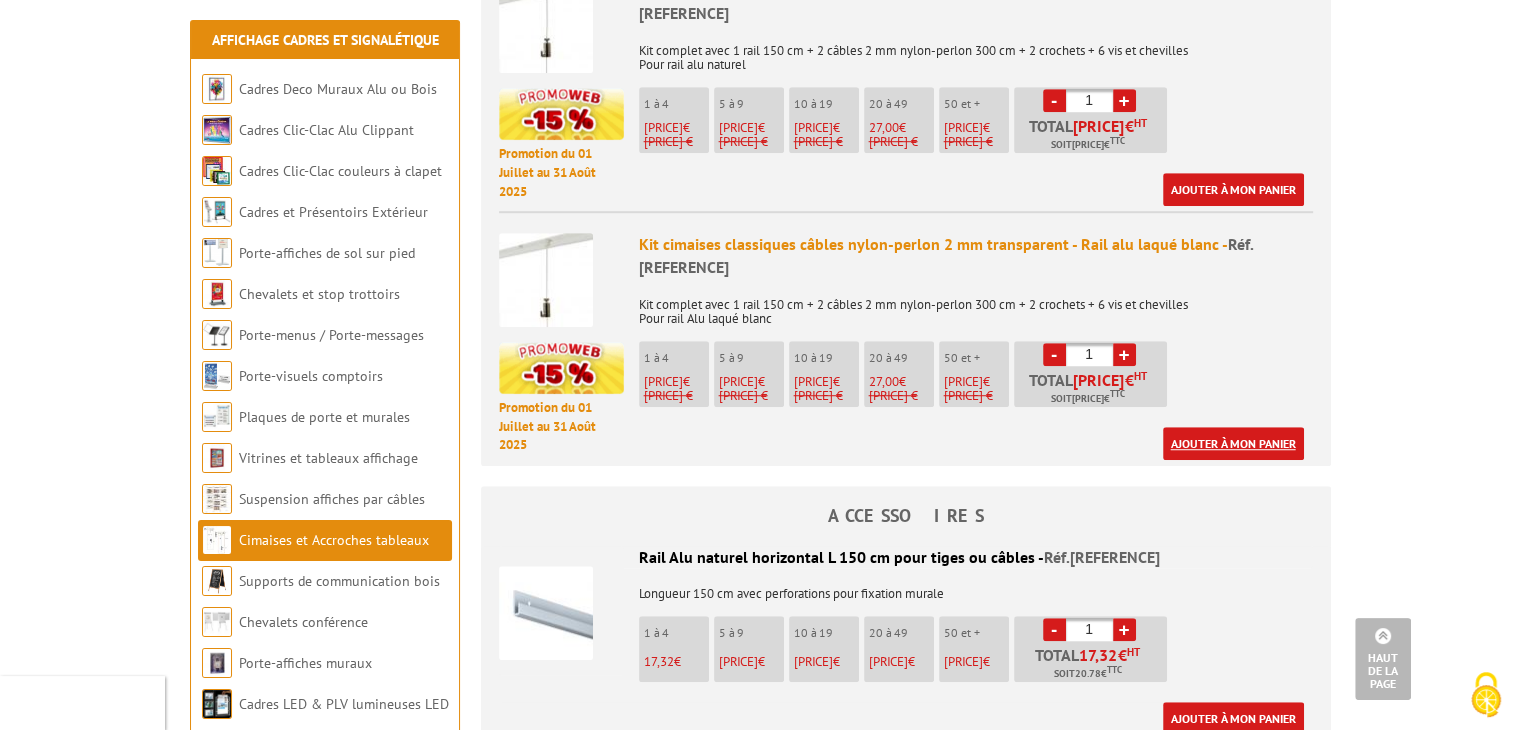 click on "Ajouter à mon panier" at bounding box center (1233, 443) 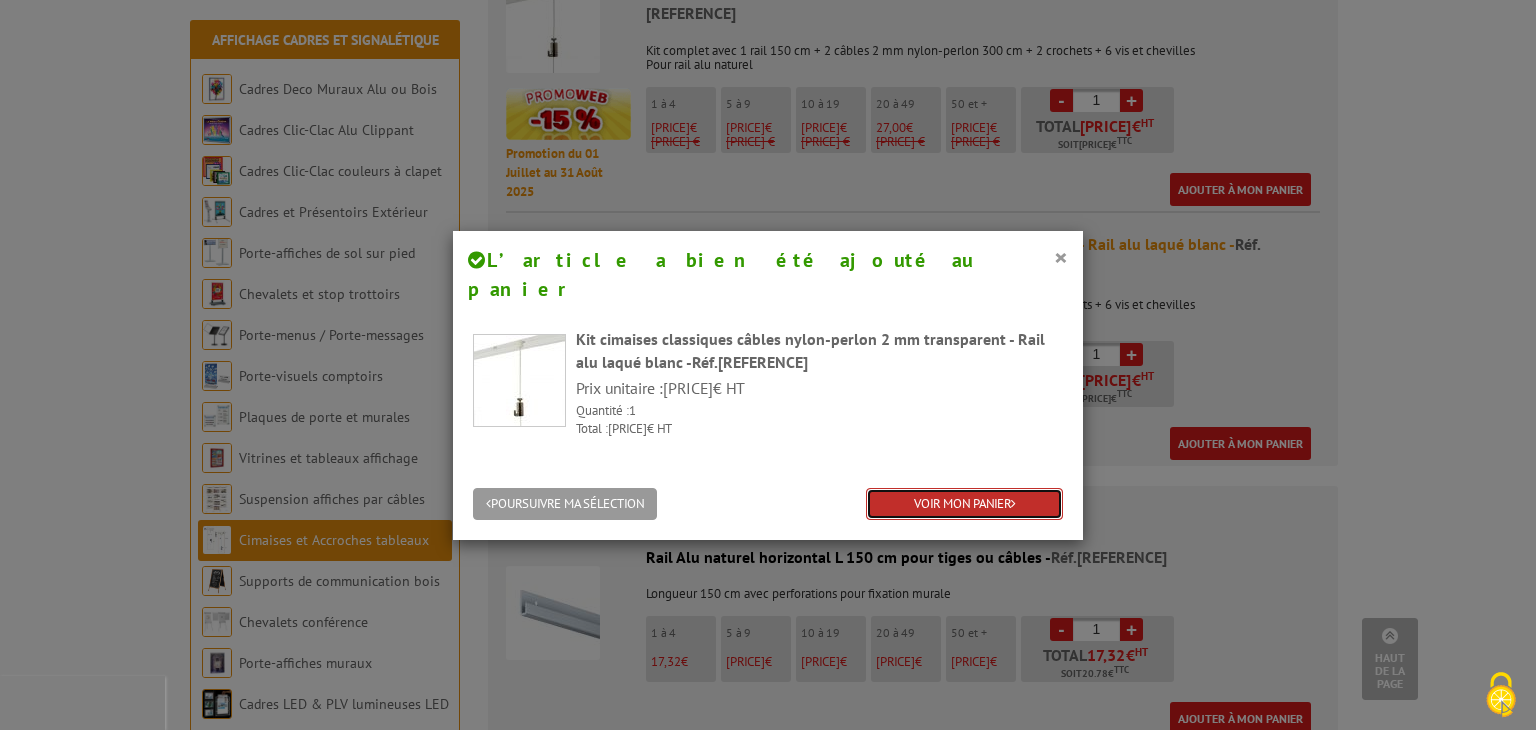 click on "VOIR MON PANIER" at bounding box center [964, 504] 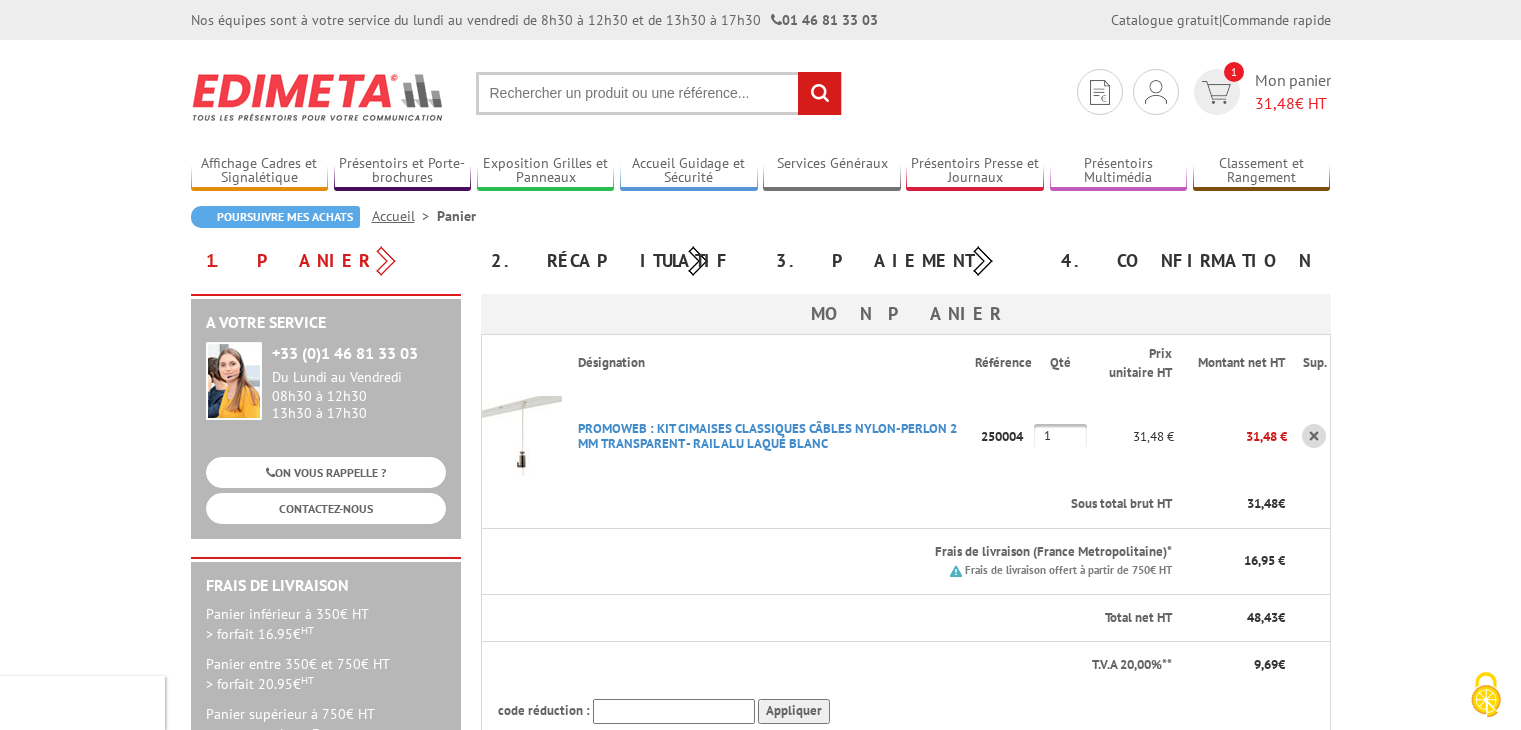 scroll, scrollTop: 0, scrollLeft: 0, axis: both 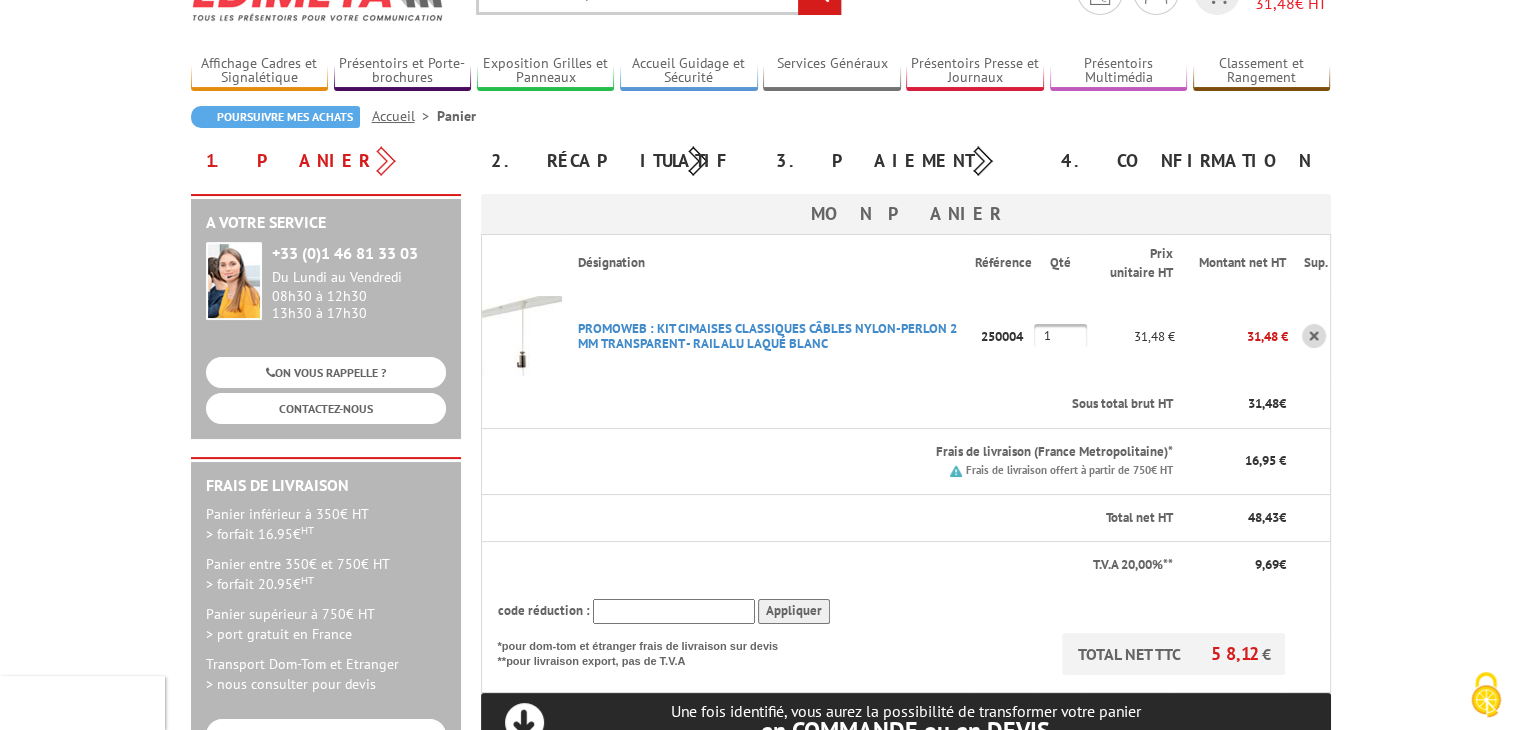 drag, startPoint x: 1069, startPoint y: 343, endPoint x: 1032, endPoint y: 332, distance: 38.600517 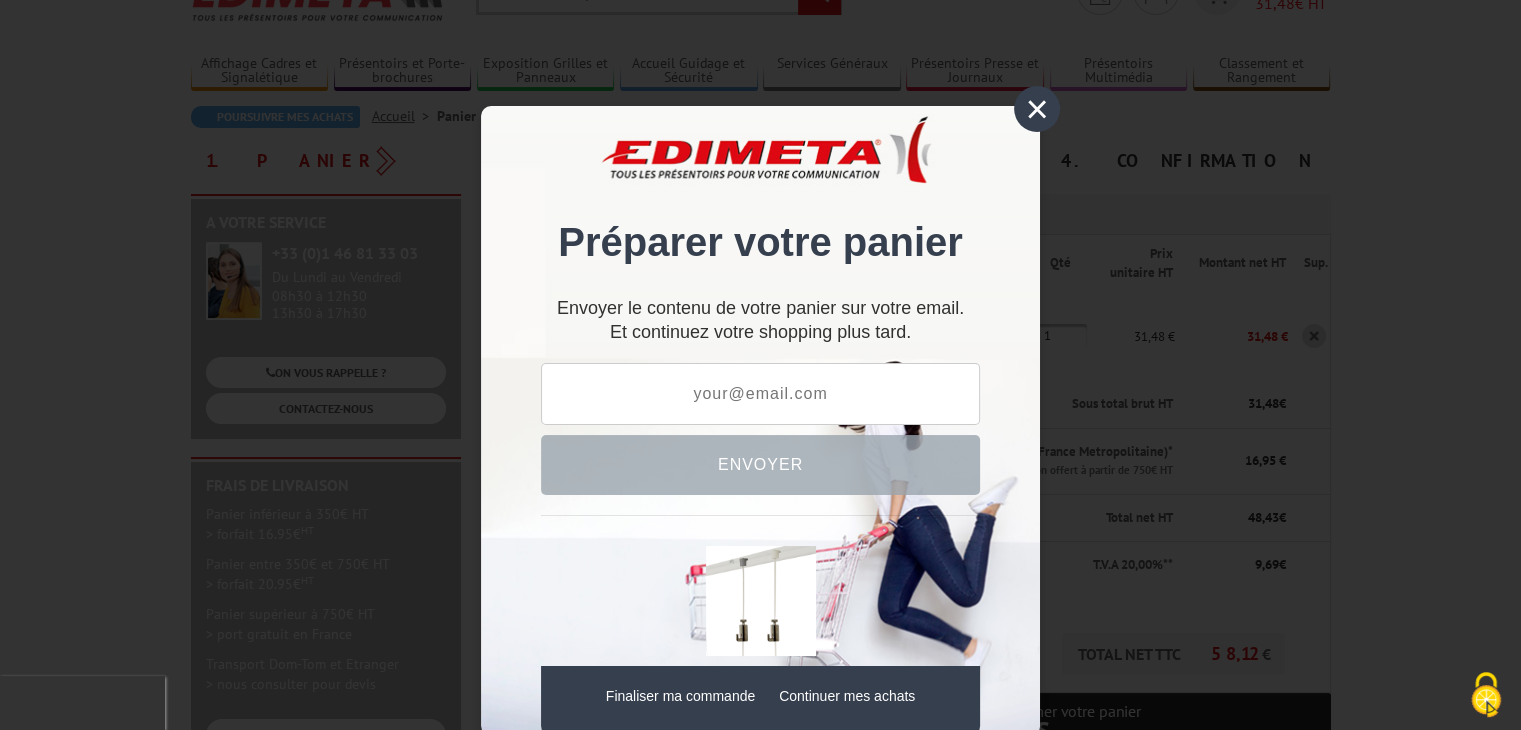 click on "×" at bounding box center (1037, 109) 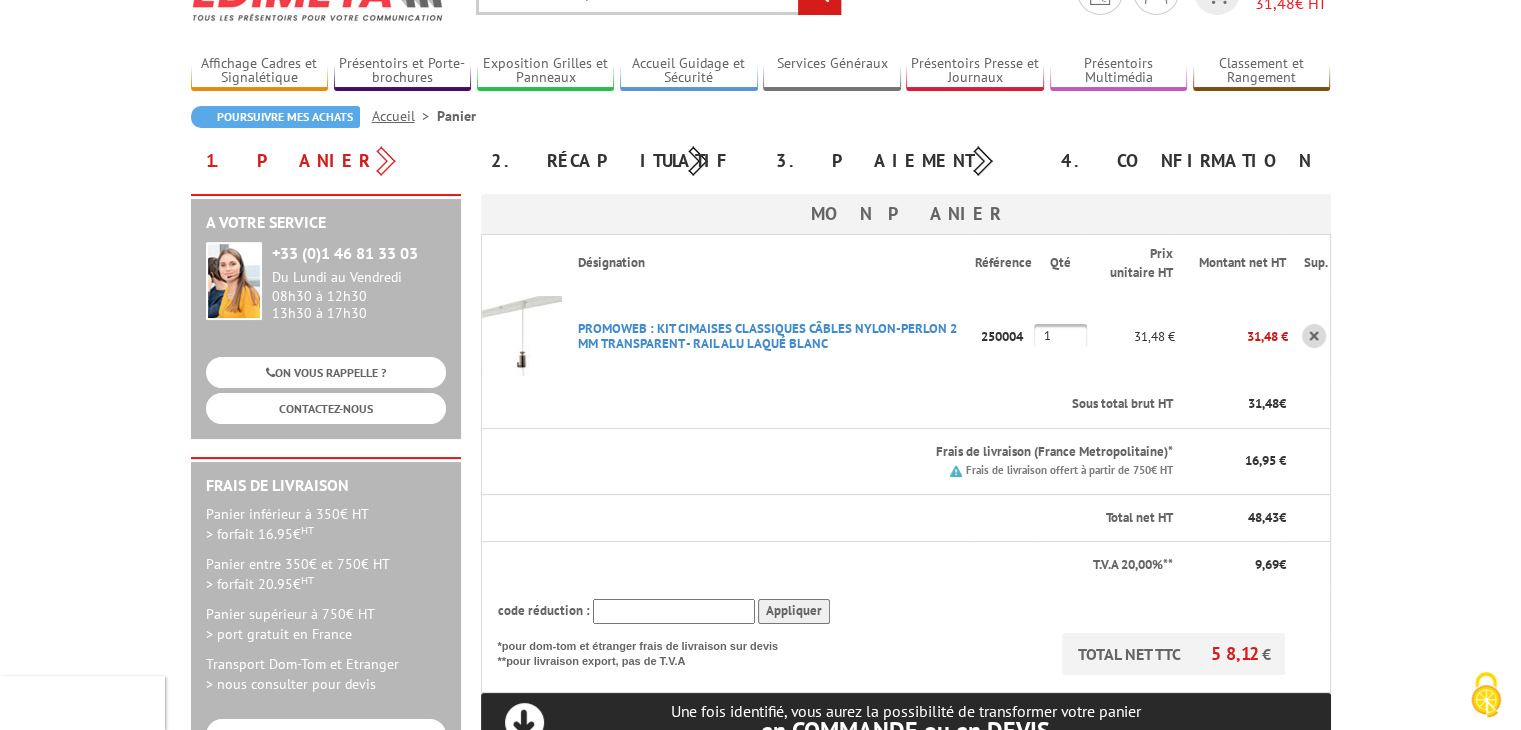 click on "PROMOWEB : KIT CIMAISES CLASSIQUES CâBLES NYLON-PERLON 2 MM TRANSPARENT - RAIL ALU LAQUé BLANC" at bounding box center [769, 336] 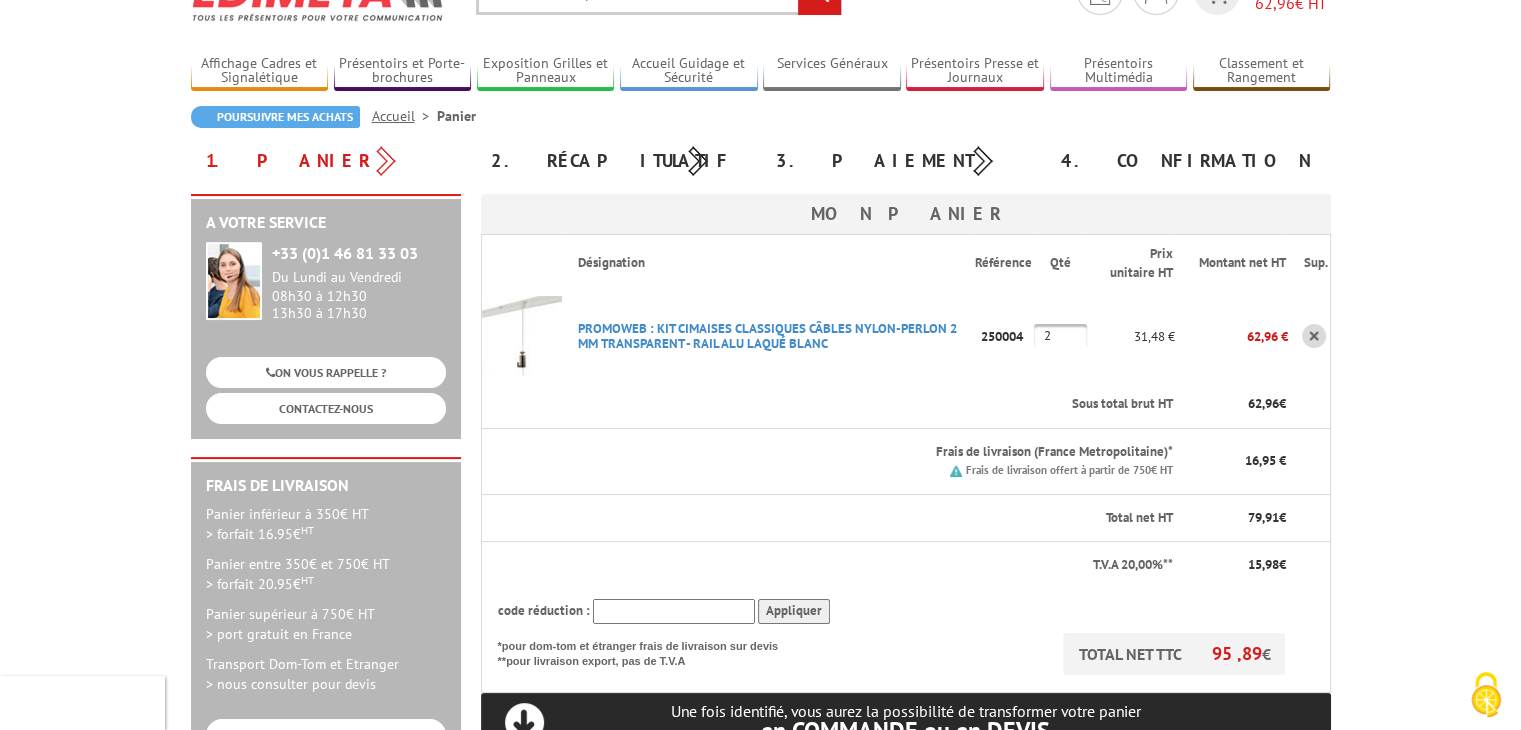 type on "2" 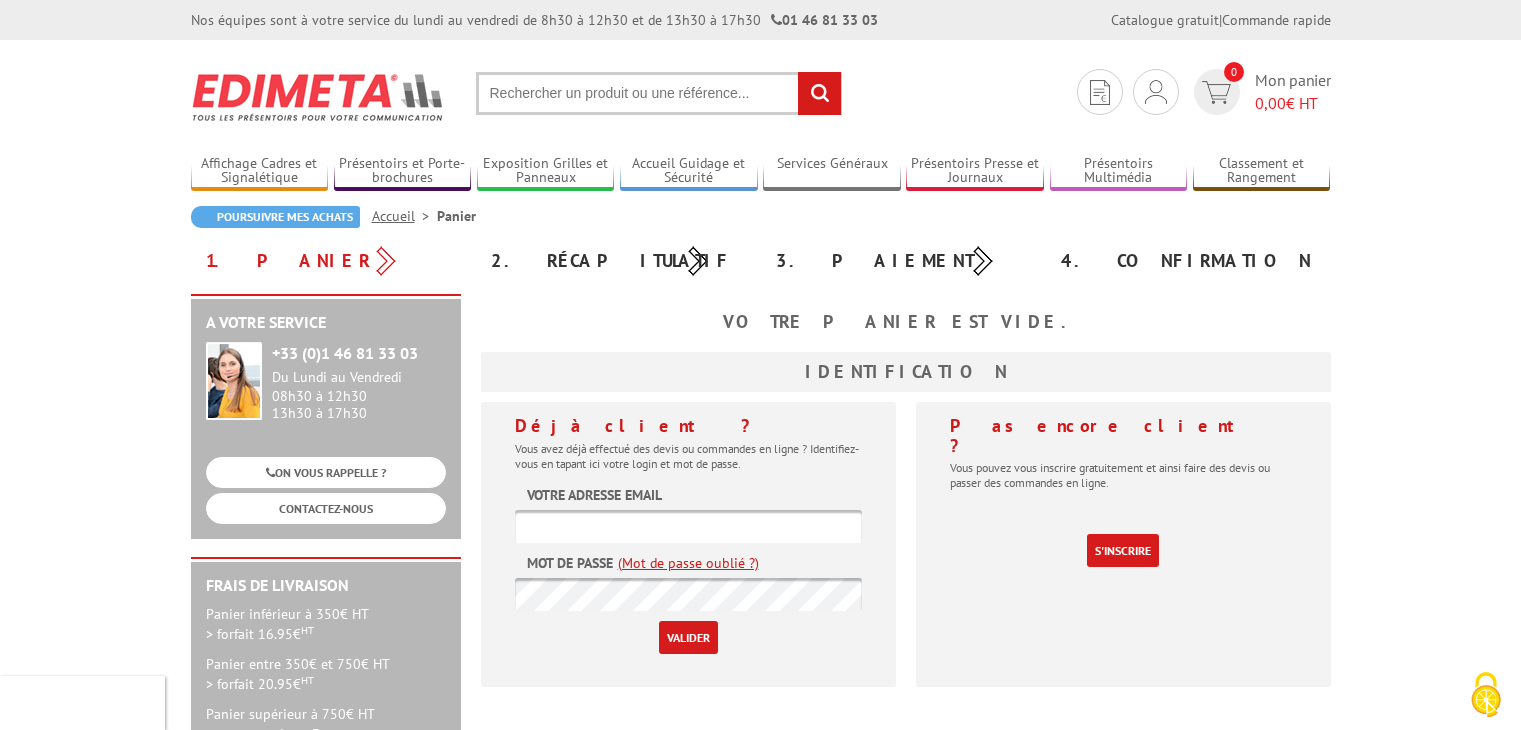 scroll, scrollTop: 0, scrollLeft: 0, axis: both 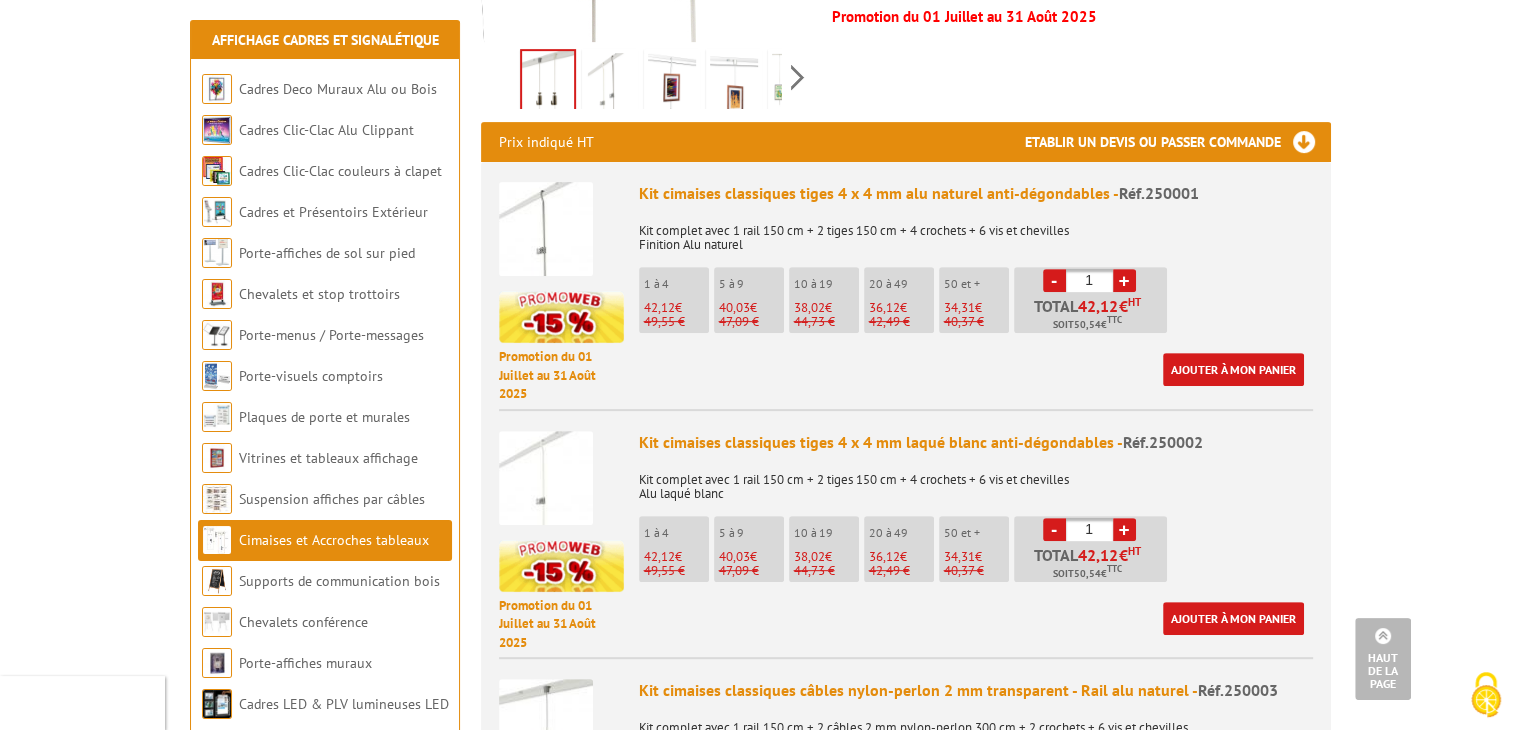 click at bounding box center [546, 478] 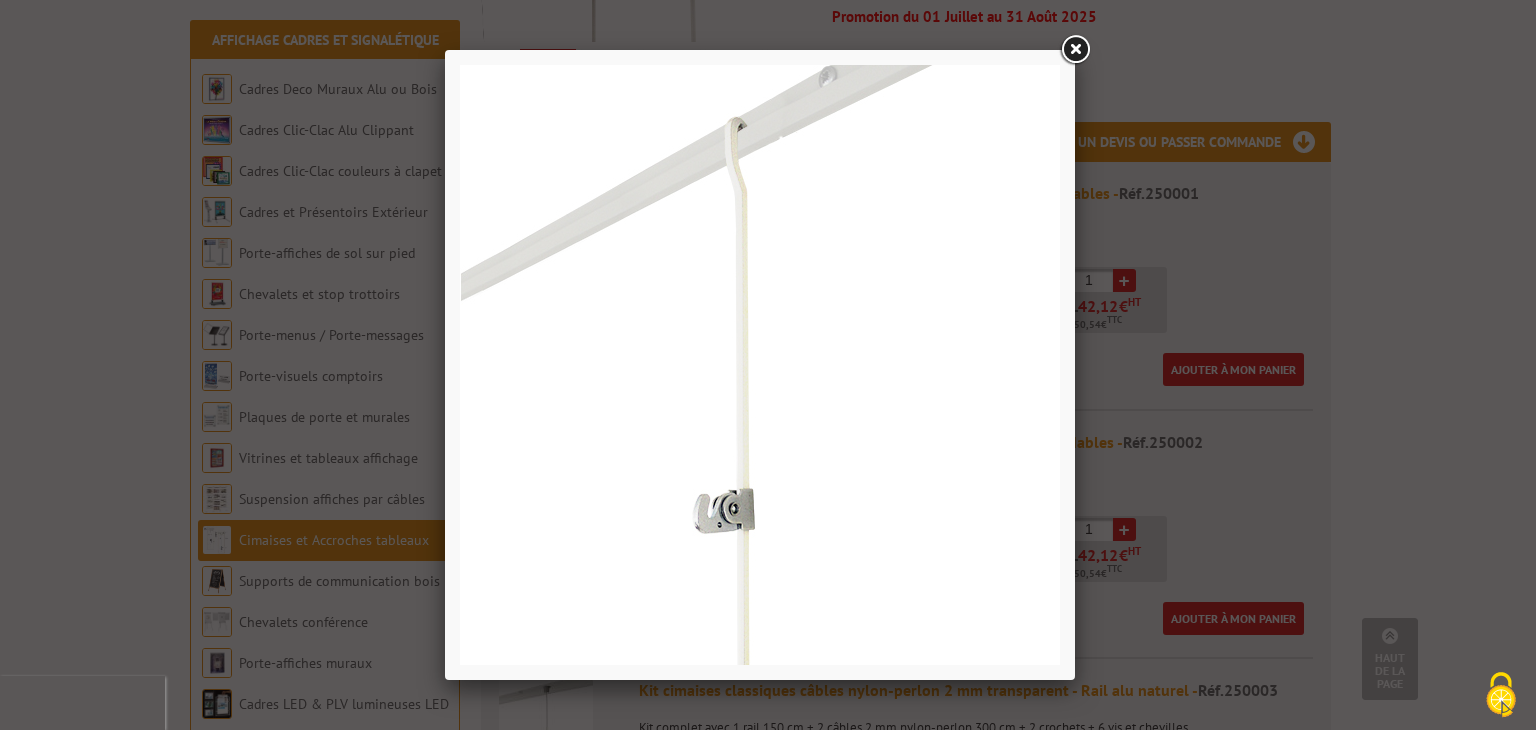 click at bounding box center [1075, 50] 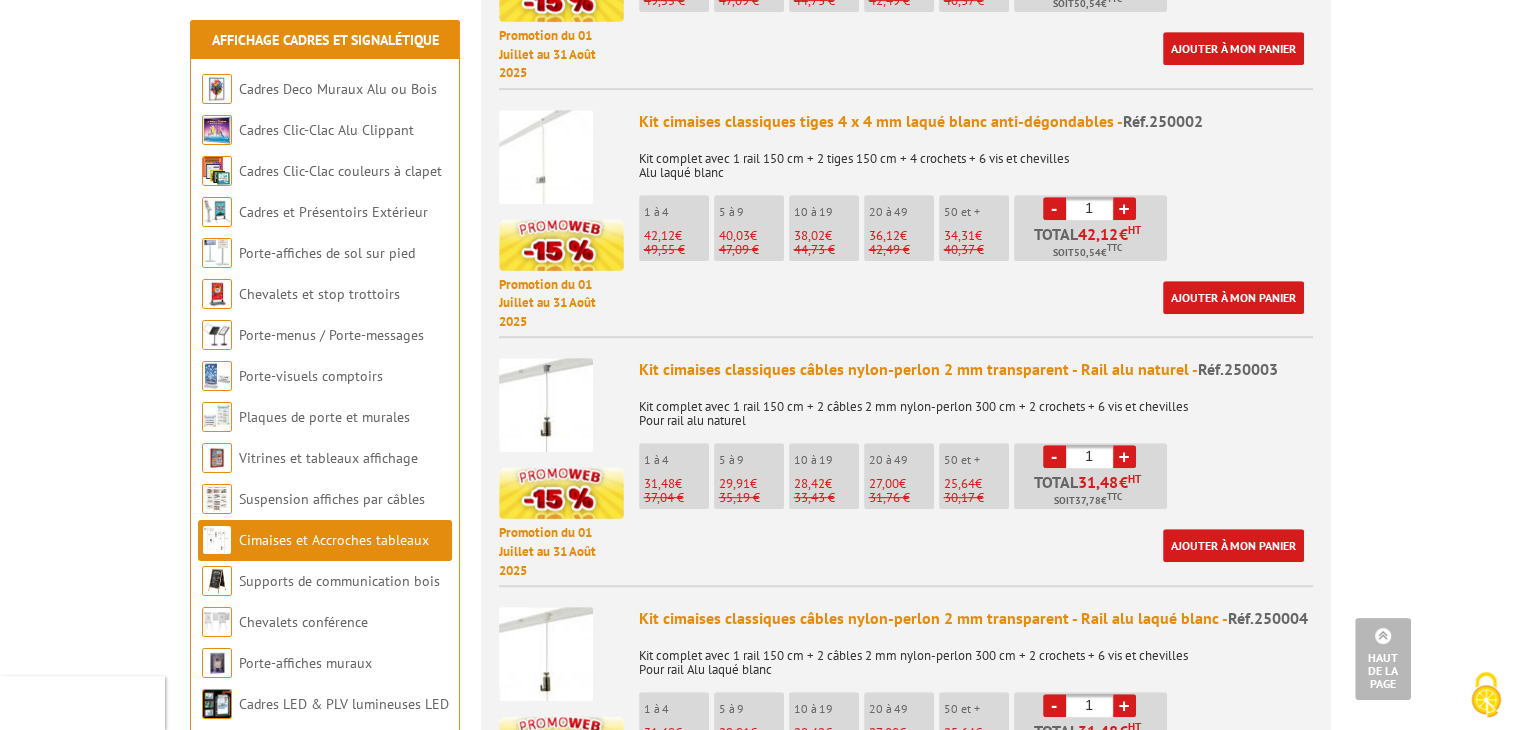scroll, scrollTop: 1100, scrollLeft: 0, axis: vertical 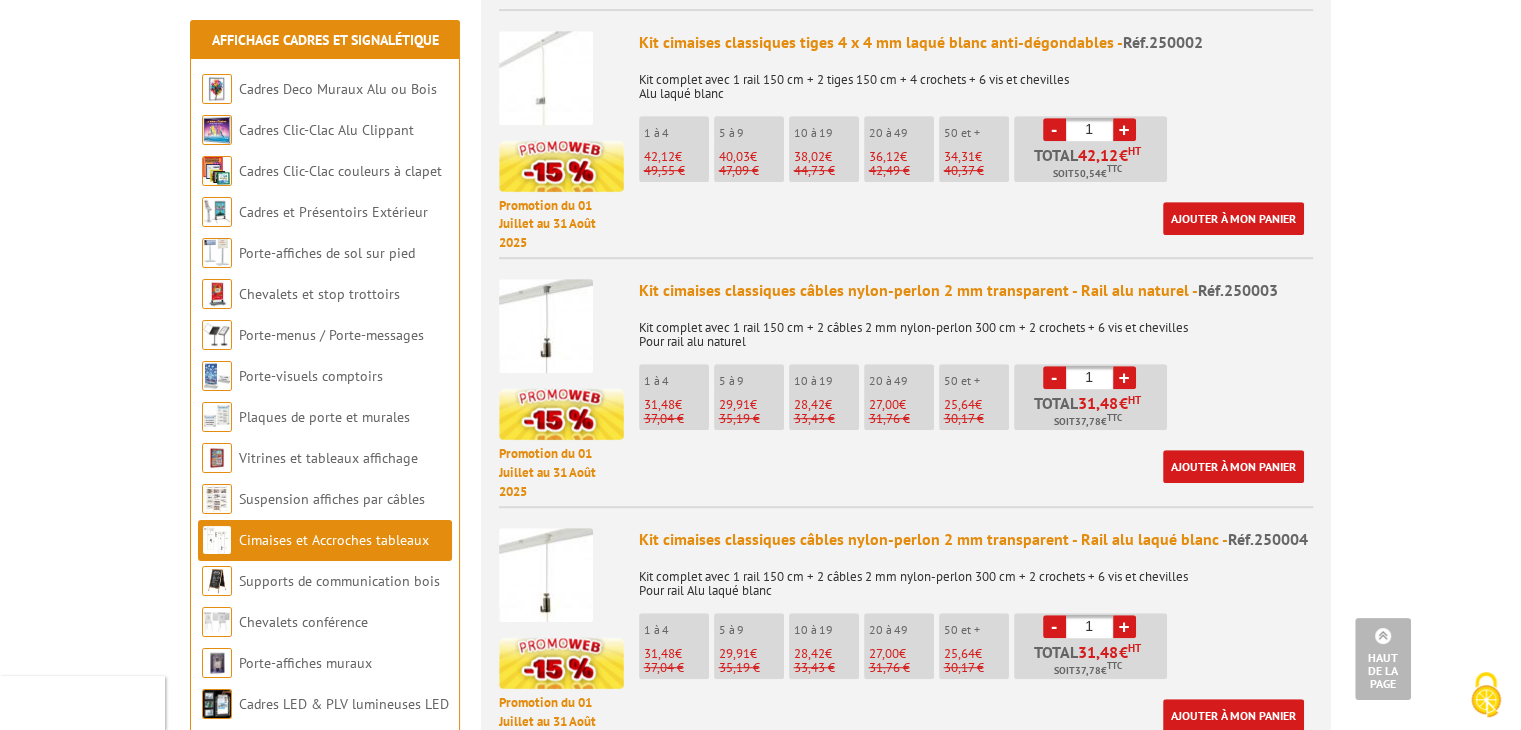 drag, startPoint x: 630, startPoint y: 510, endPoint x: 1208, endPoint y: 621, distance: 588.5618 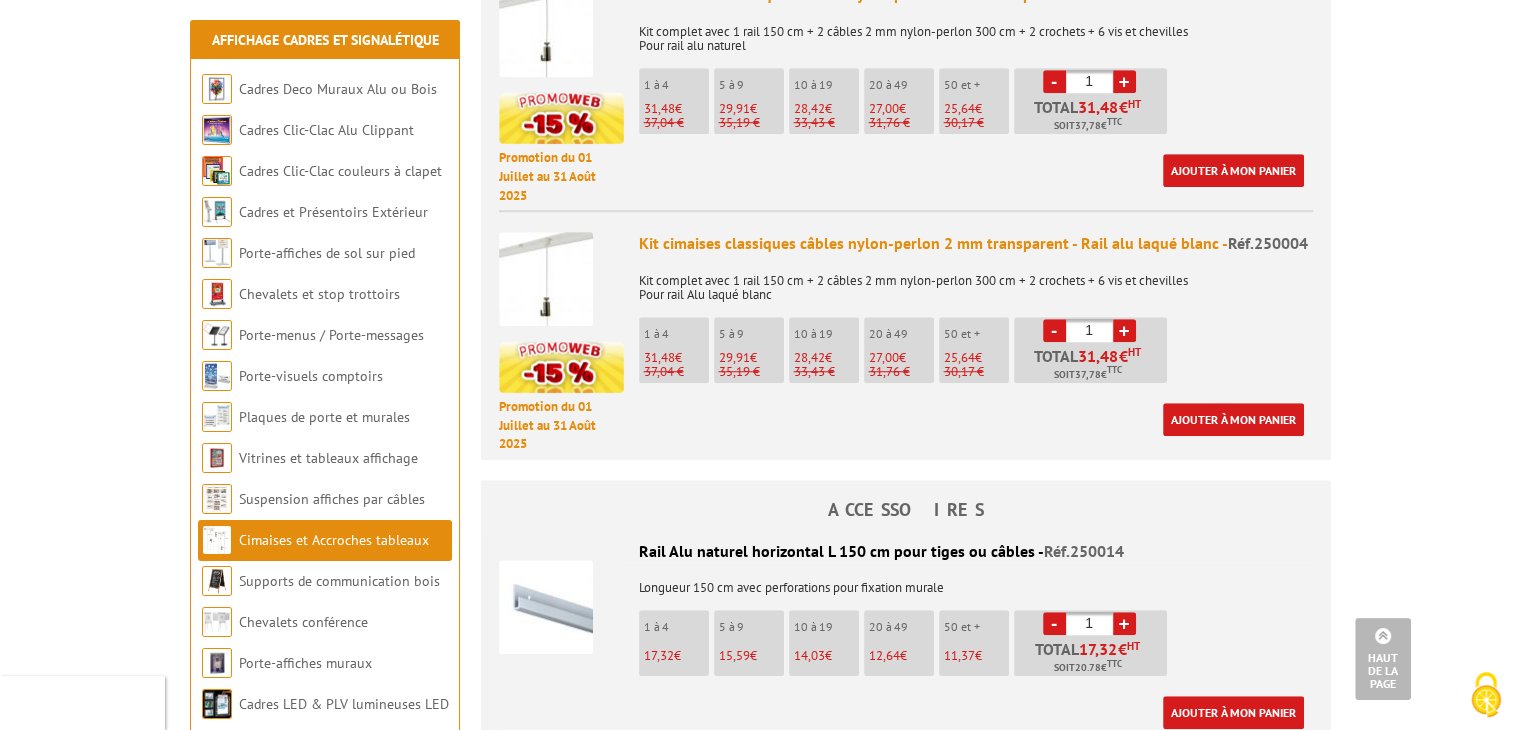 scroll, scrollTop: 1100, scrollLeft: 0, axis: vertical 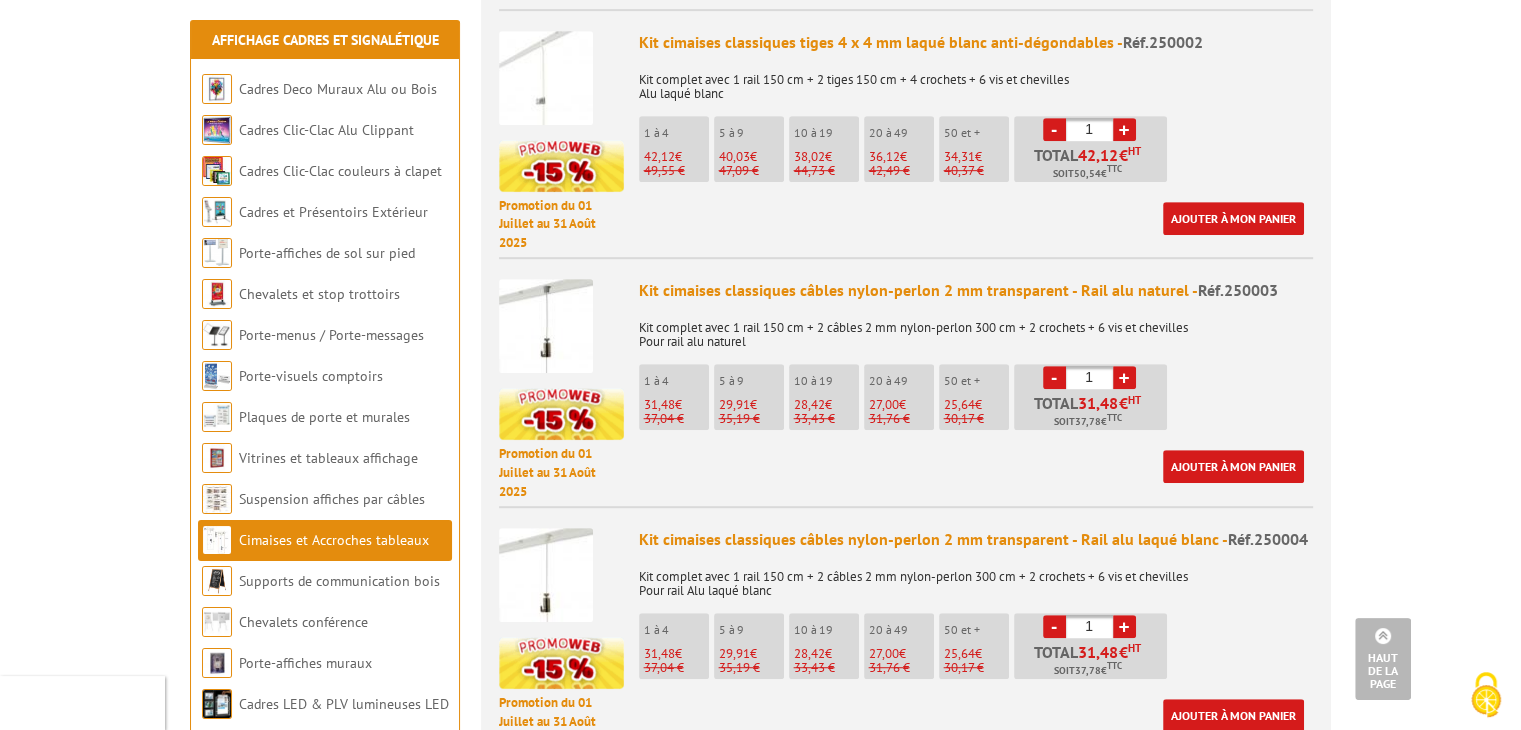 drag, startPoint x: 1220, startPoint y: 653, endPoint x: 634, endPoint y: 510, distance: 603.1957 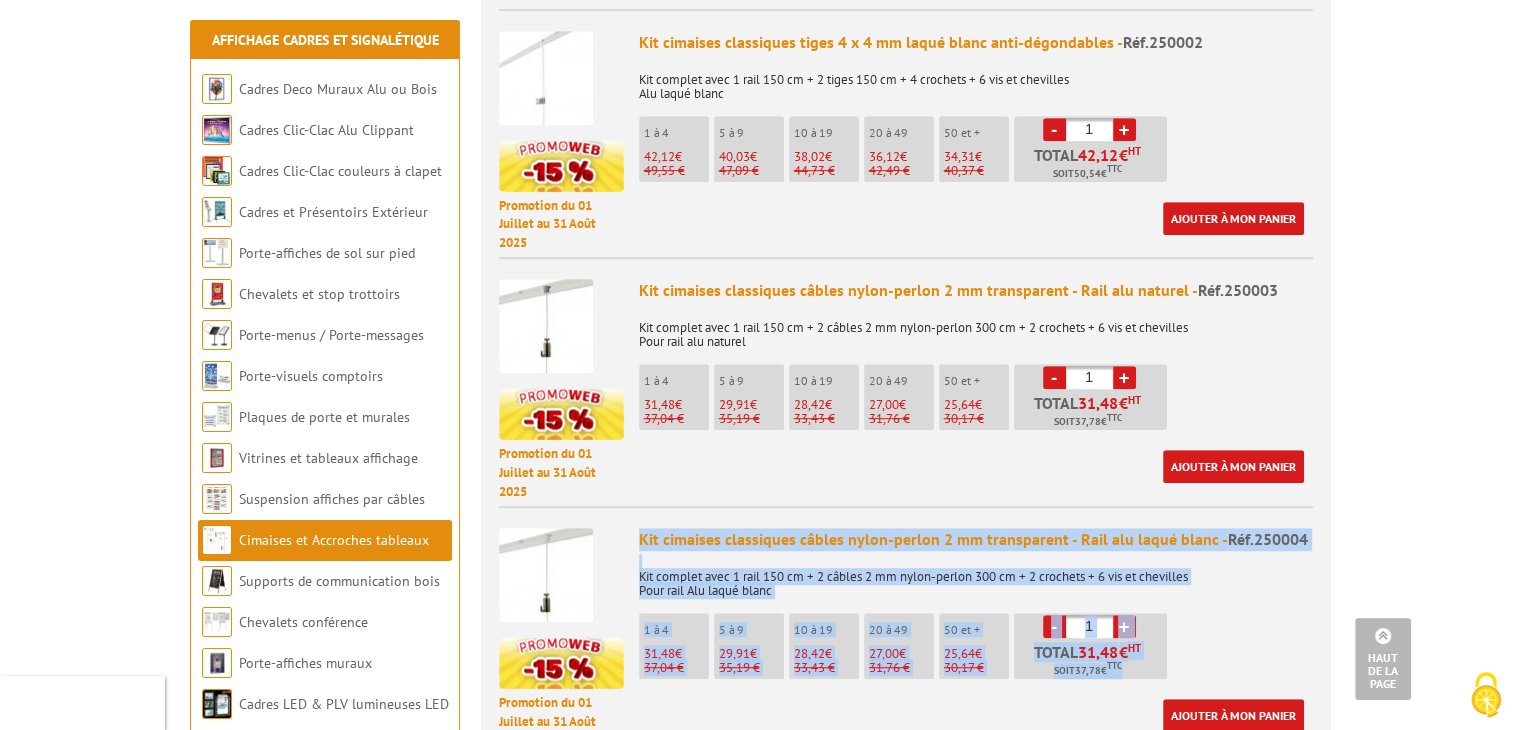 drag, startPoint x: 1221, startPoint y: 644, endPoint x: 640, endPoint y: 514, distance: 595.3663 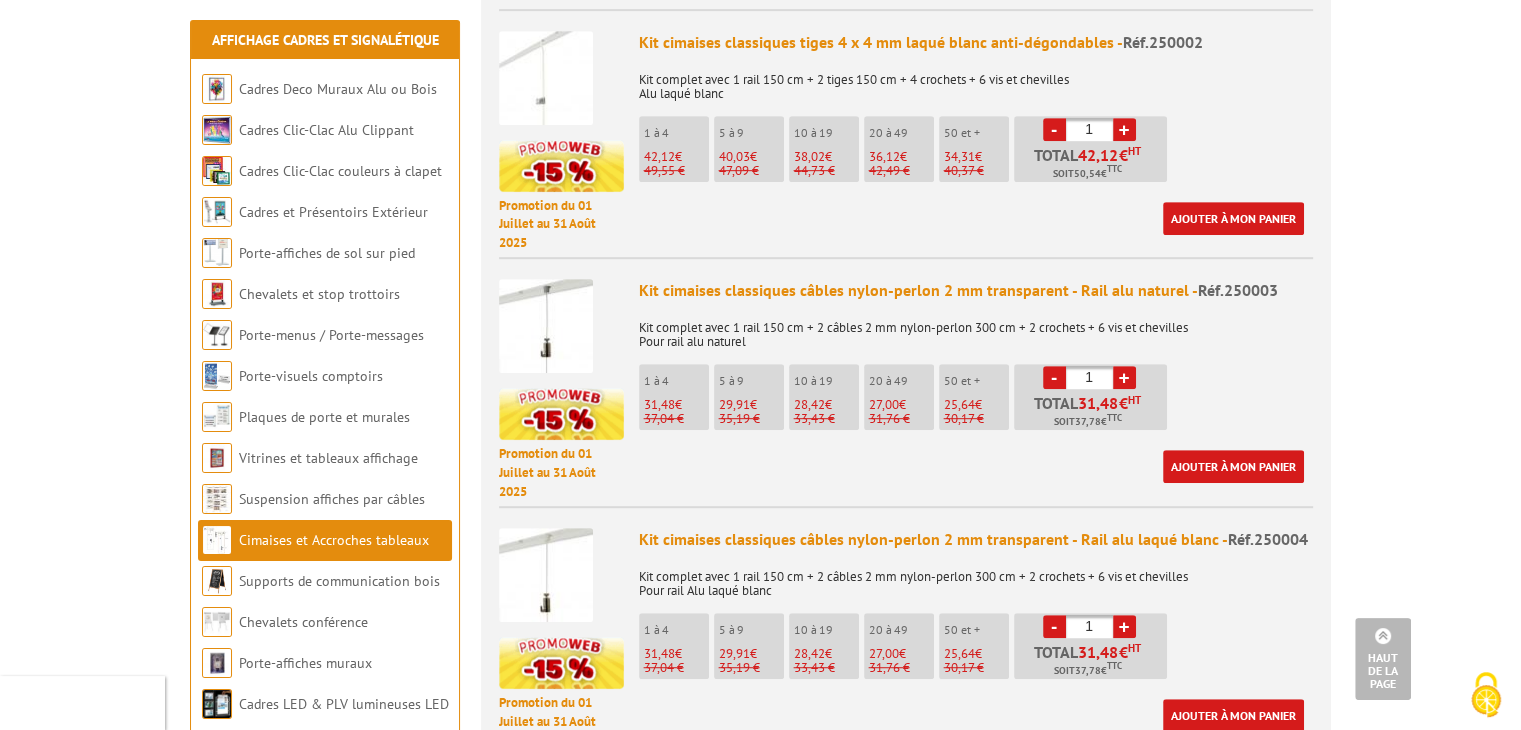 drag, startPoint x: 639, startPoint y: 510, endPoint x: 1276, endPoint y: 609, distance: 644.6472 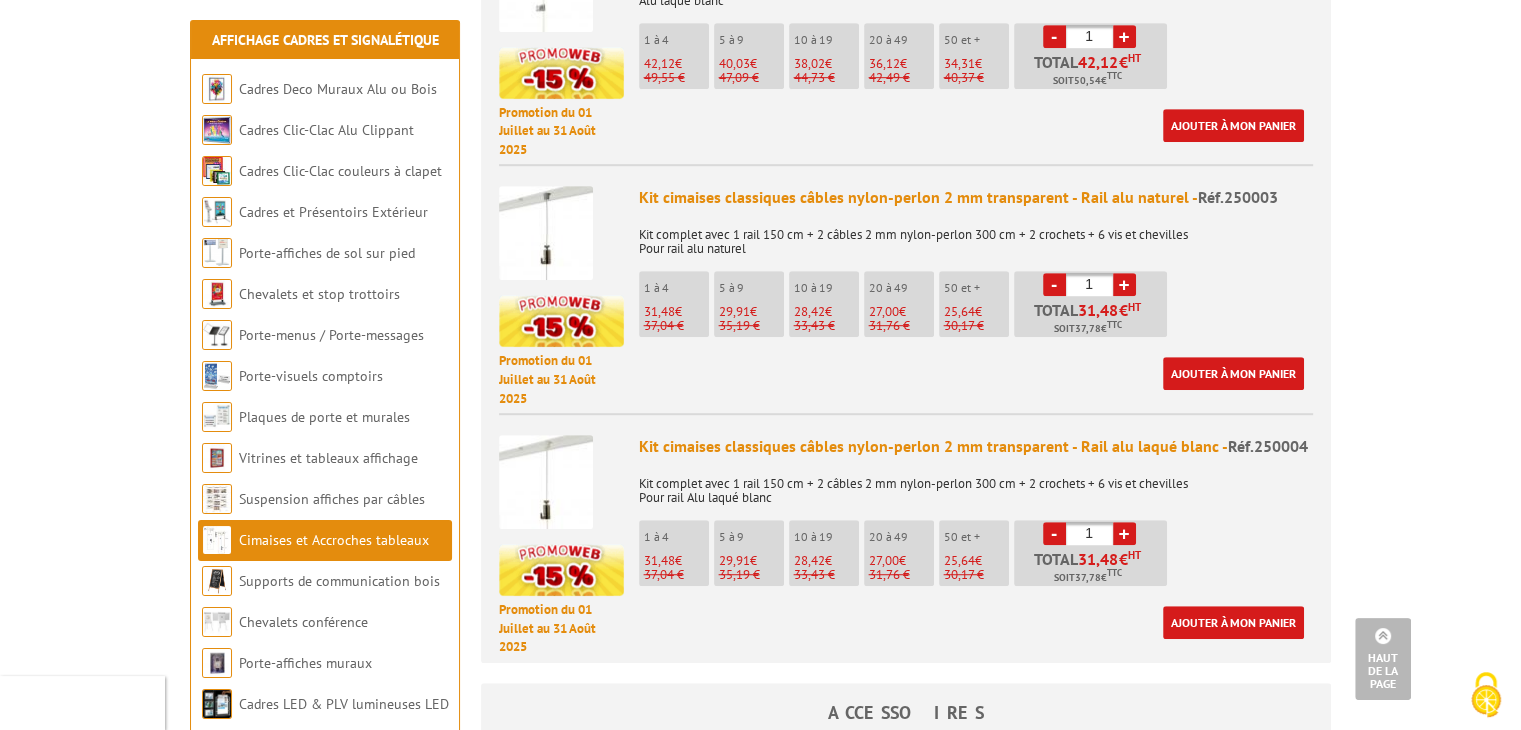 scroll, scrollTop: 1200, scrollLeft: 0, axis: vertical 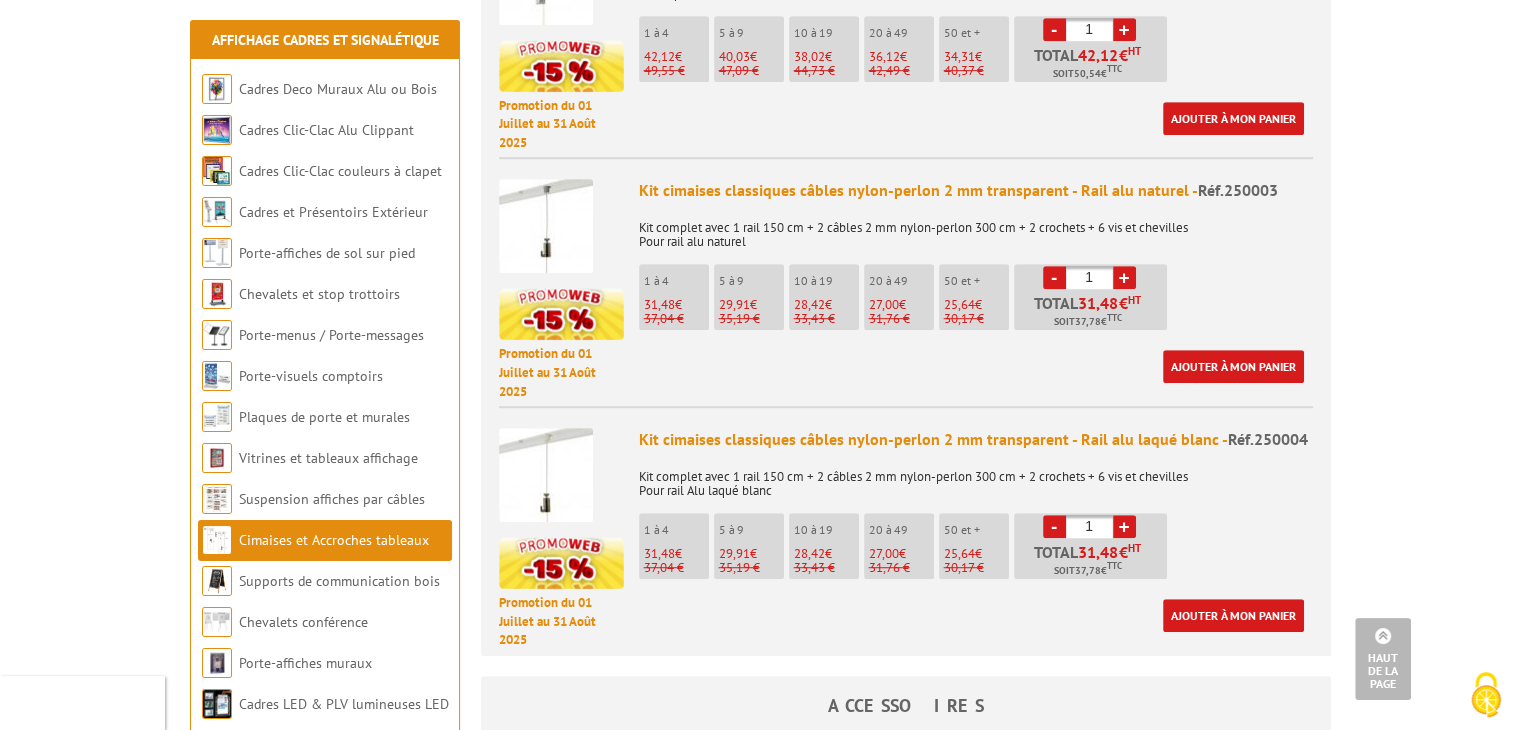 click on "Kit cimaises classiques câbles nylon-perlon 2 mm transparent - Rail alu laqué blanc -  Réf.250004" at bounding box center (976, 439) 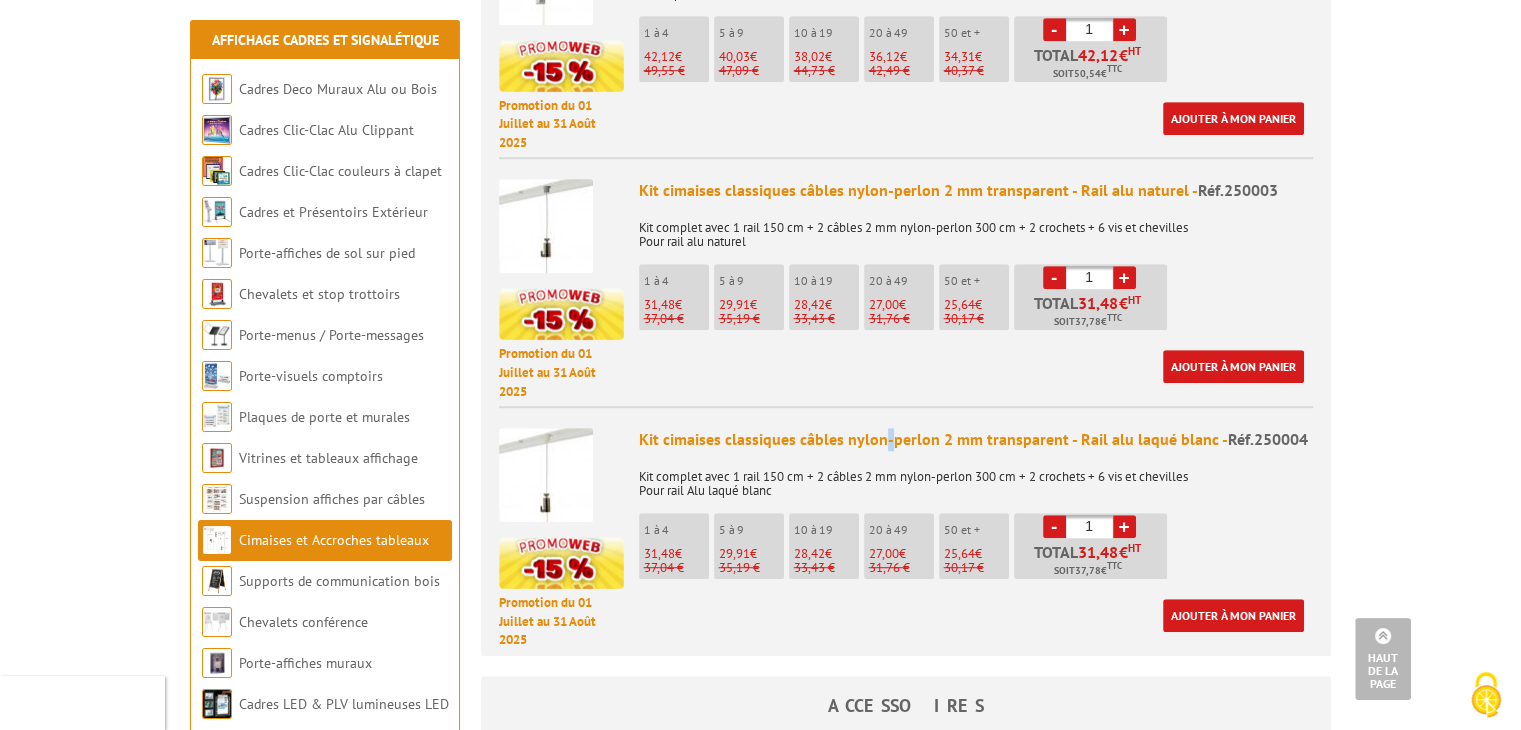 click on "Kit cimaises classiques câbles nylon-perlon 2 mm transparent - Rail alu laqué blanc -  Réf.250004" at bounding box center (976, 439) 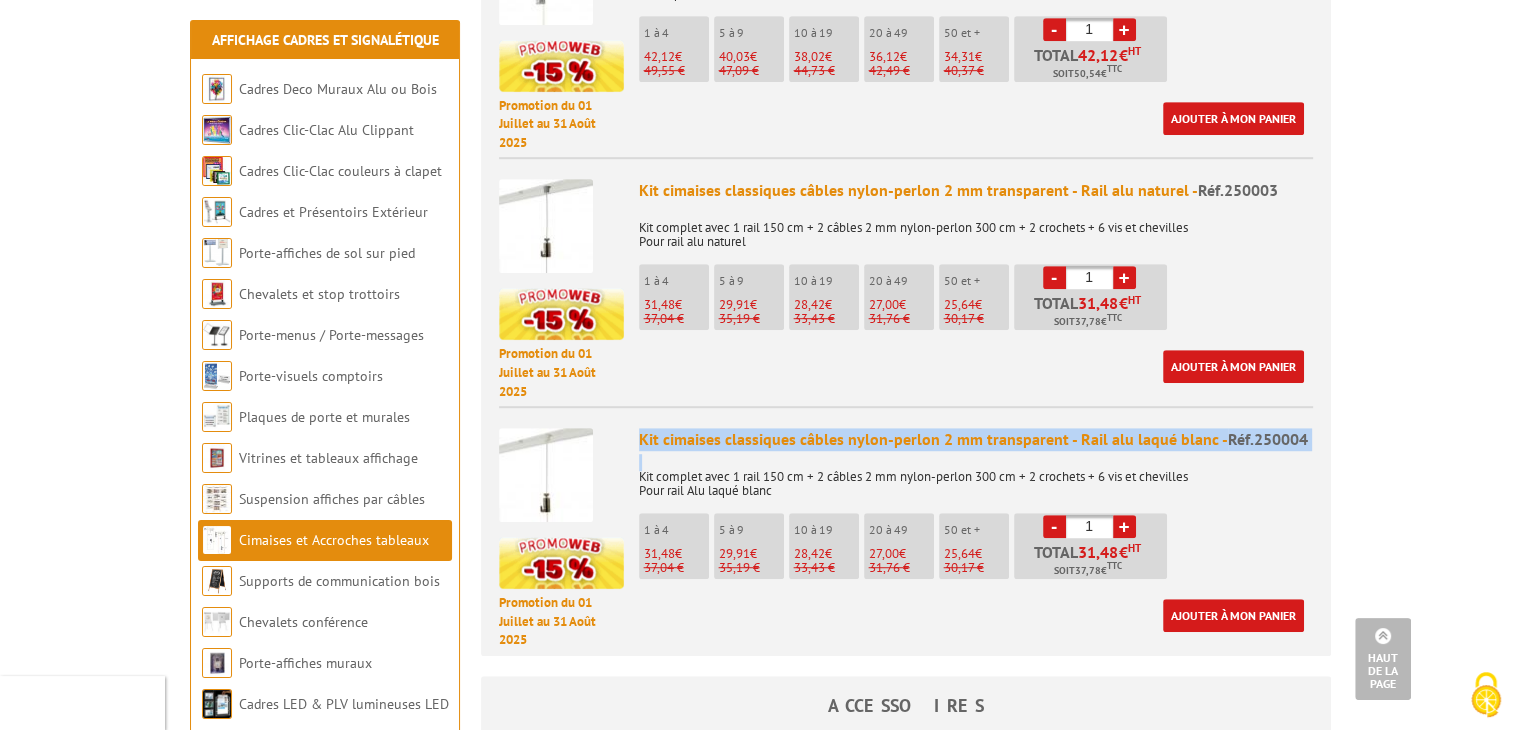 click on "Kit cimaises classiques câbles nylon-perlon 2 mm transparent - Rail alu laqué blanc -  Réf.250004" at bounding box center [976, 439] 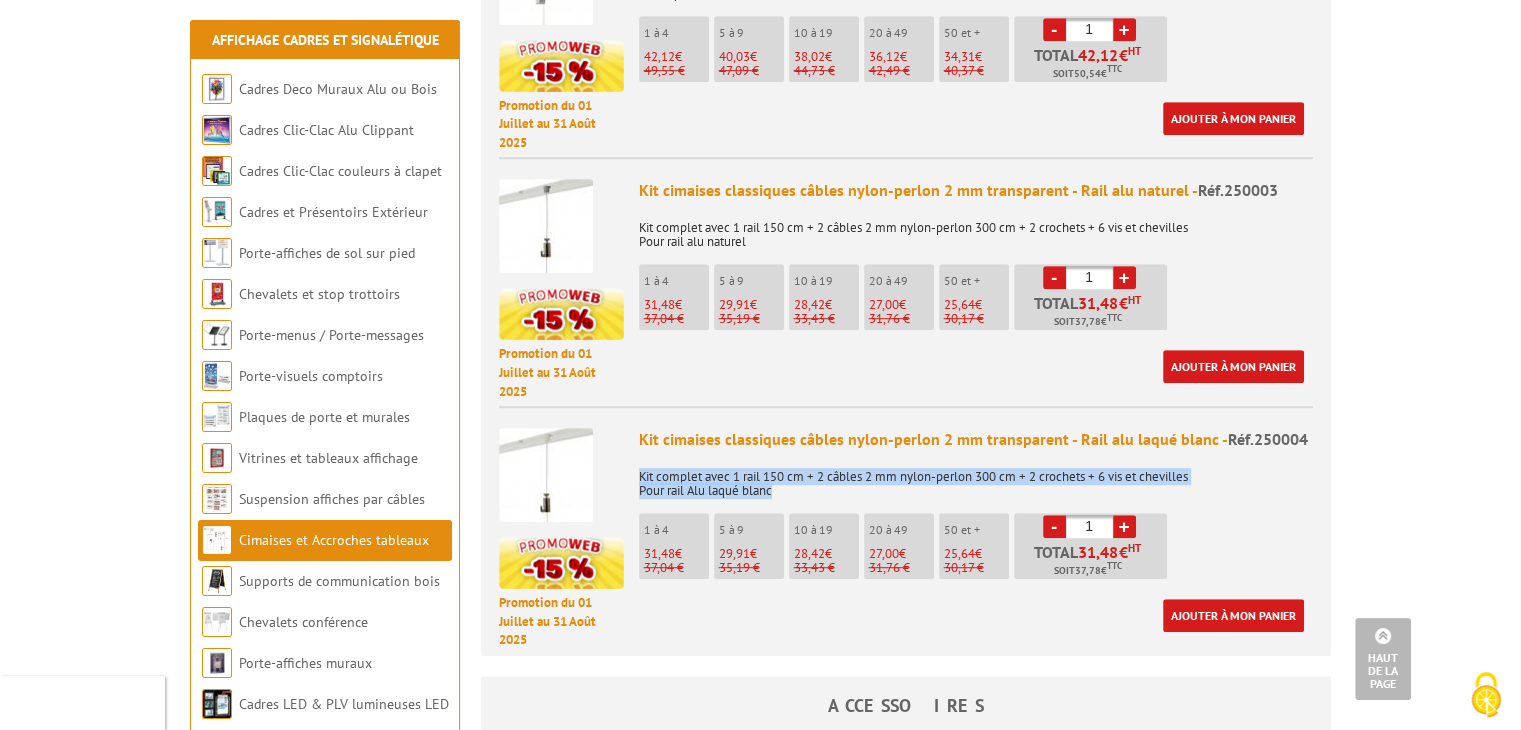 drag, startPoint x: 816, startPoint y: 466, endPoint x: 636, endPoint y: 446, distance: 181.1077 